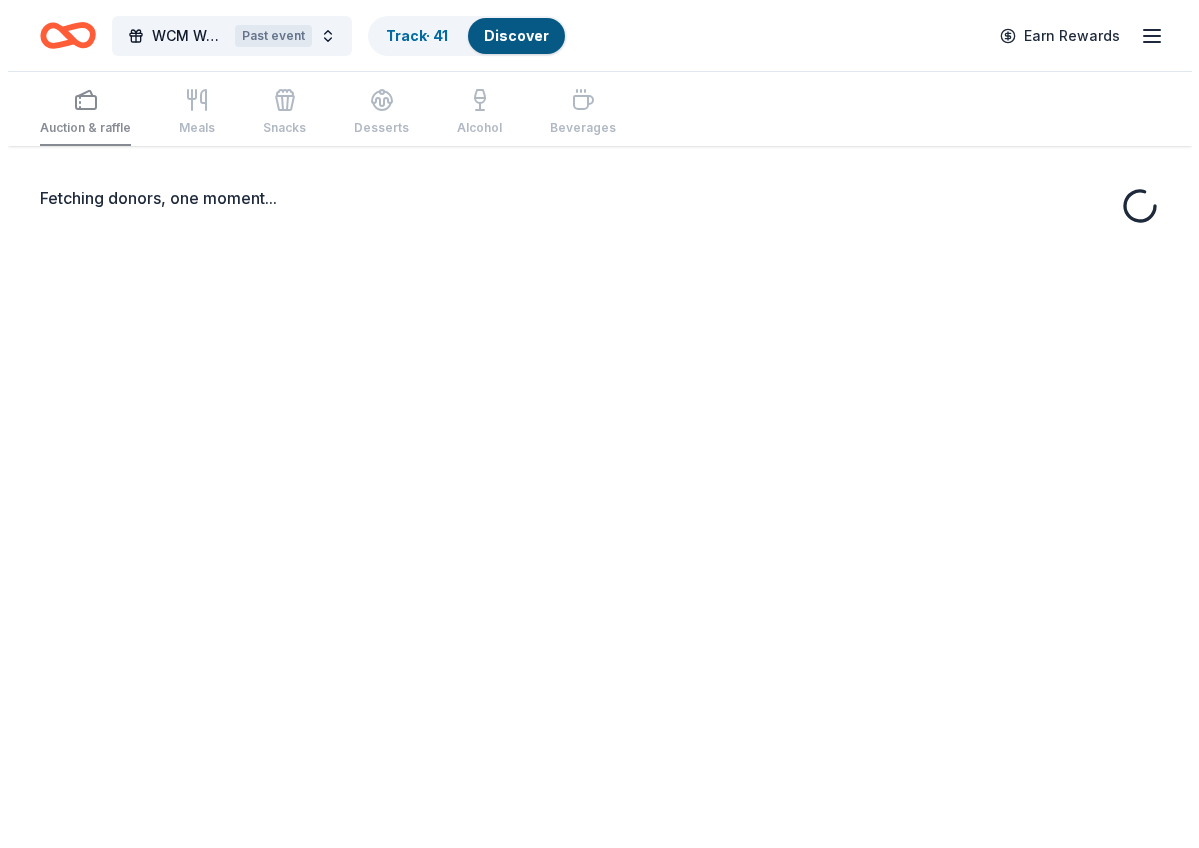 scroll, scrollTop: 0, scrollLeft: 0, axis: both 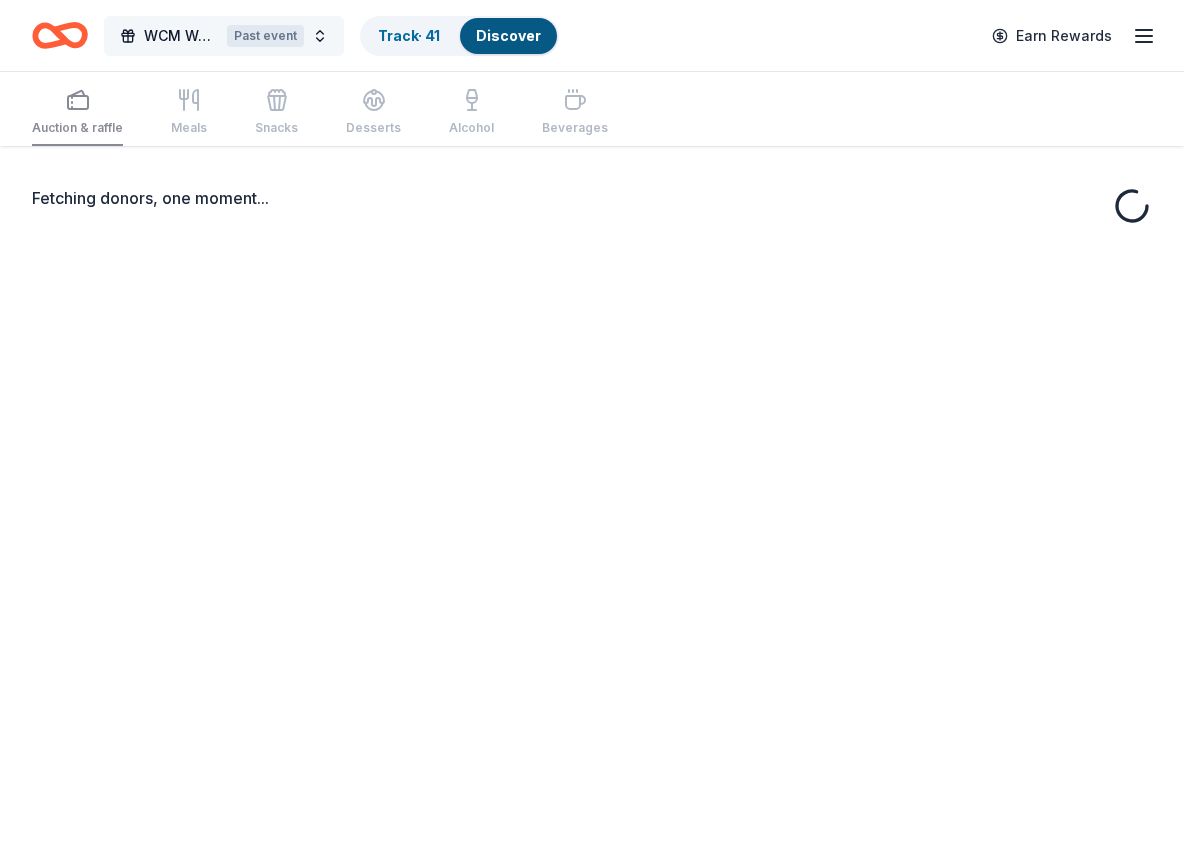 click on "WCM Weekly Free Community Bingo [CITY], [STATE] Past event" at bounding box center (224, 36) 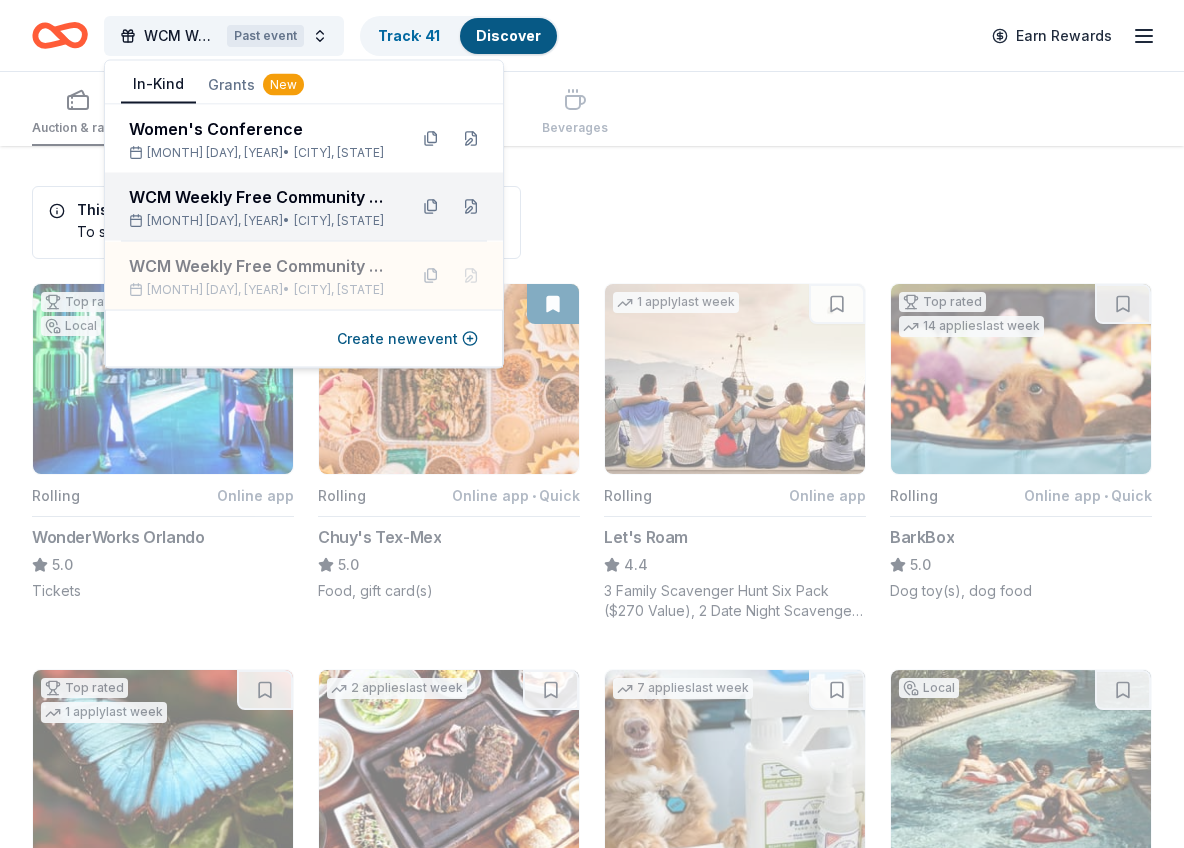 click on "Aug 25, 2025  •  Jacksonville, FL" at bounding box center (260, 221) 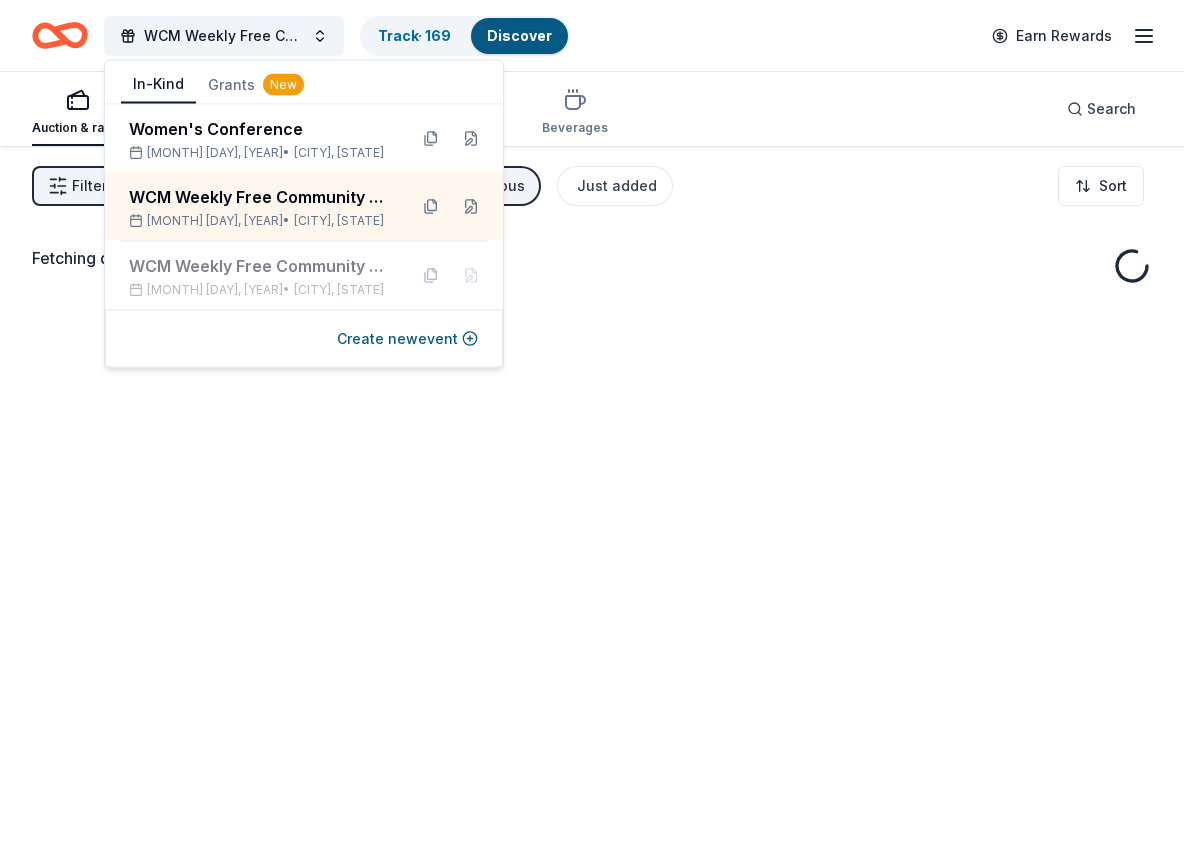 click on "WCM Weekly Free Community Bingo [CITY] [STATE] Track  · 169 Discover Earn Rewards" at bounding box center [592, 35] 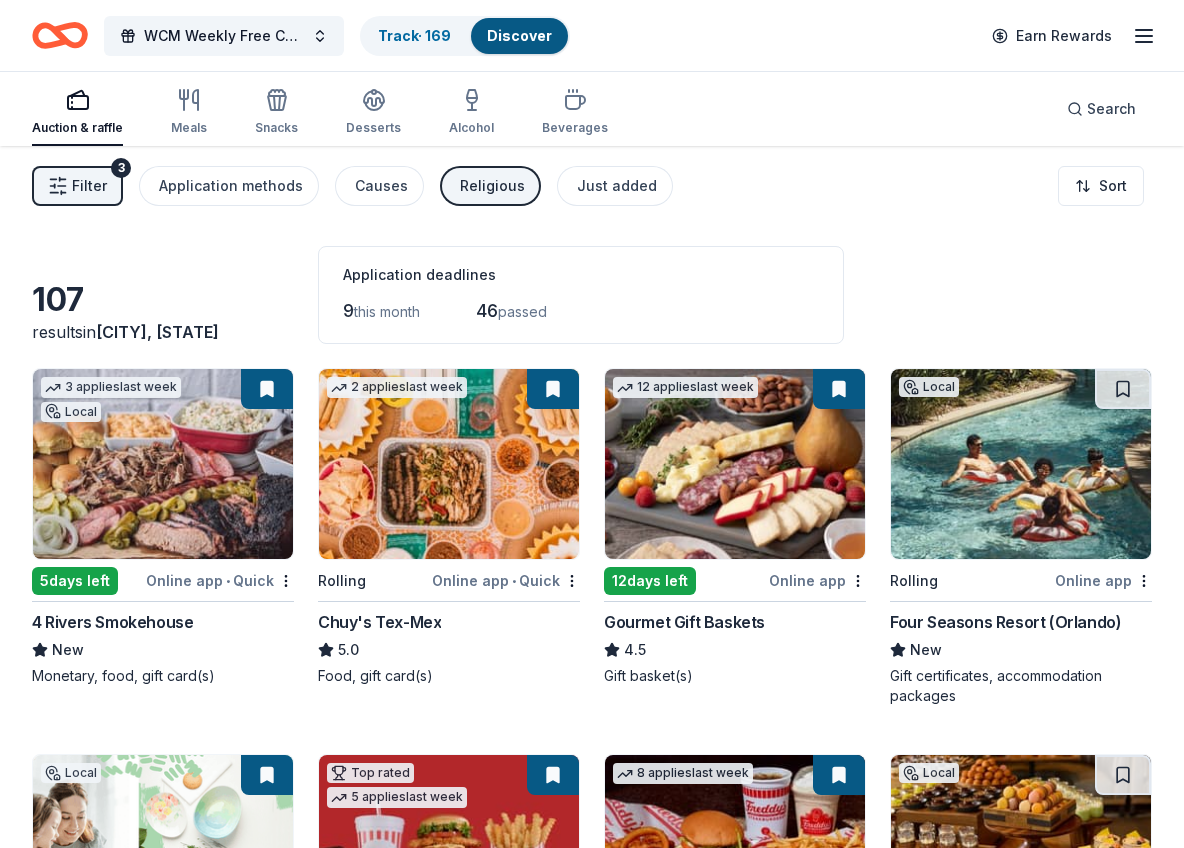 click 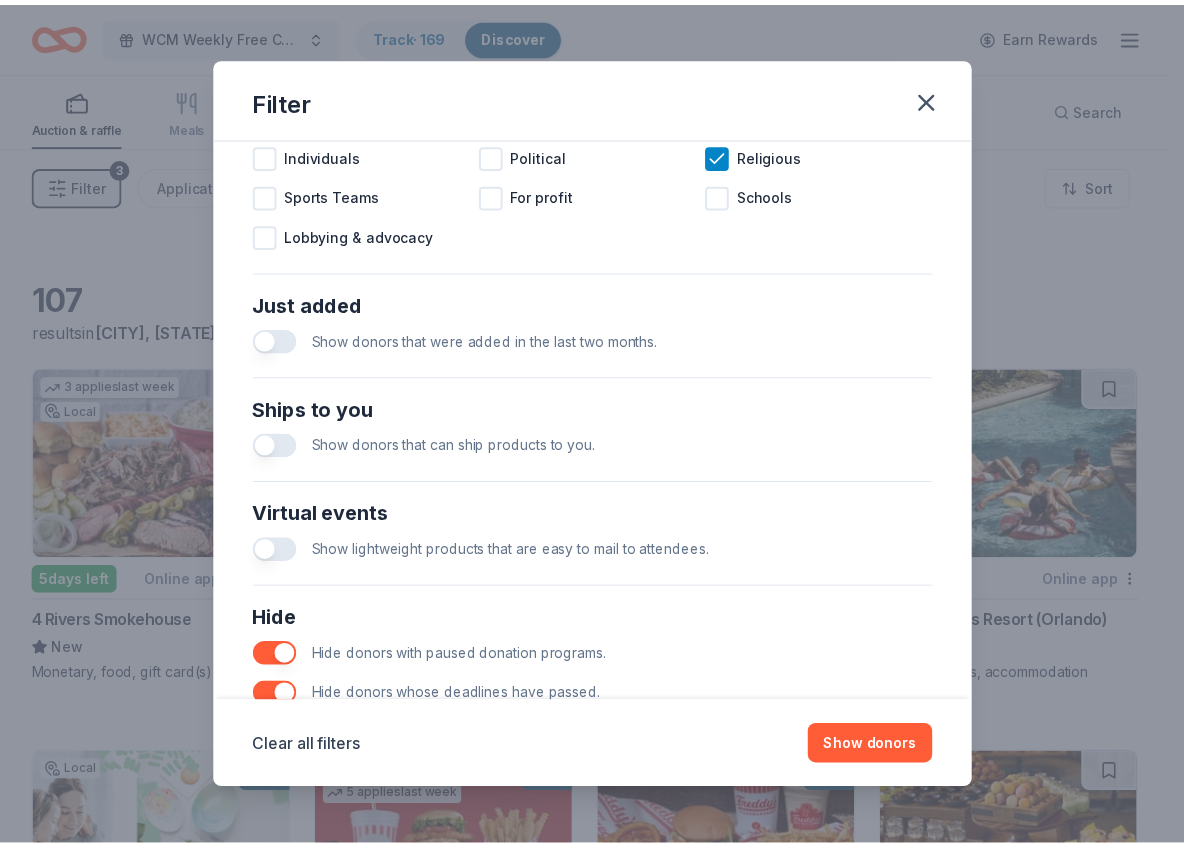 scroll, scrollTop: 753, scrollLeft: 0, axis: vertical 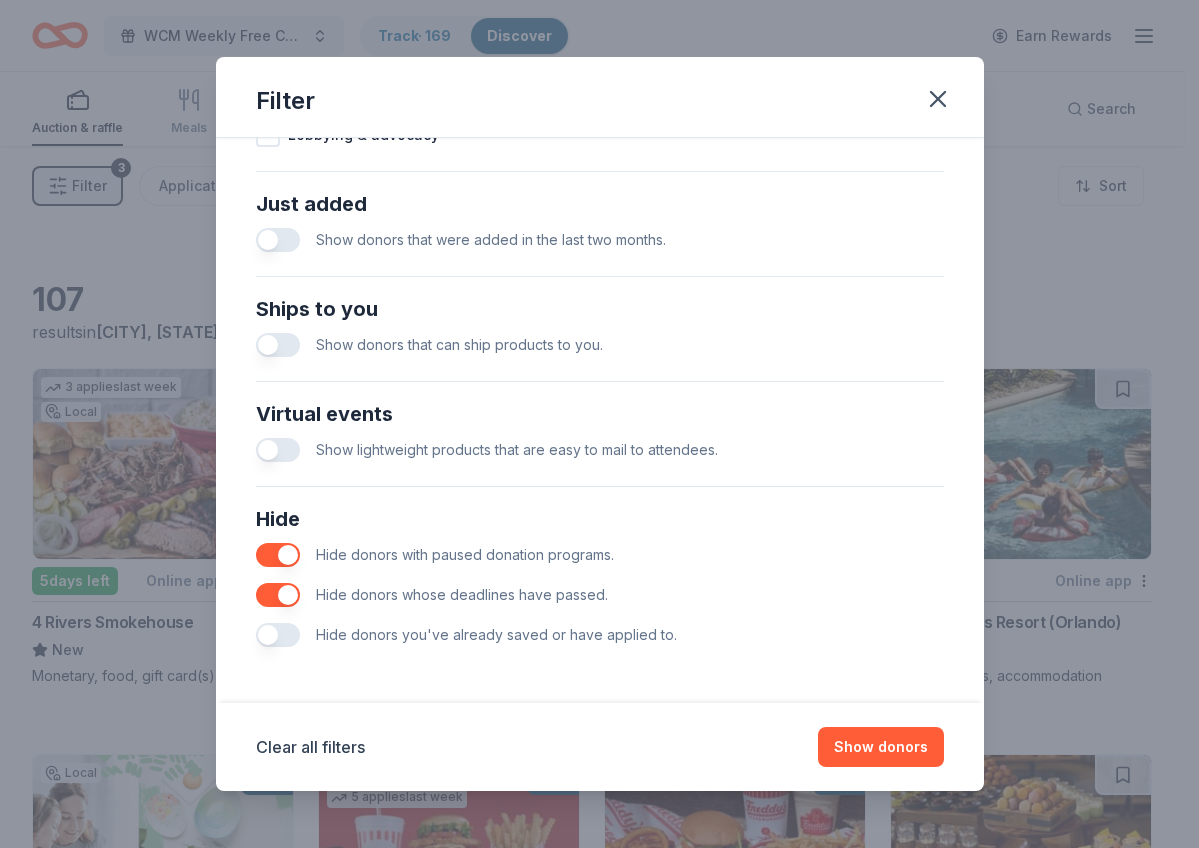 click on "Hide donors you've already saved or have applied to." at bounding box center [600, 635] 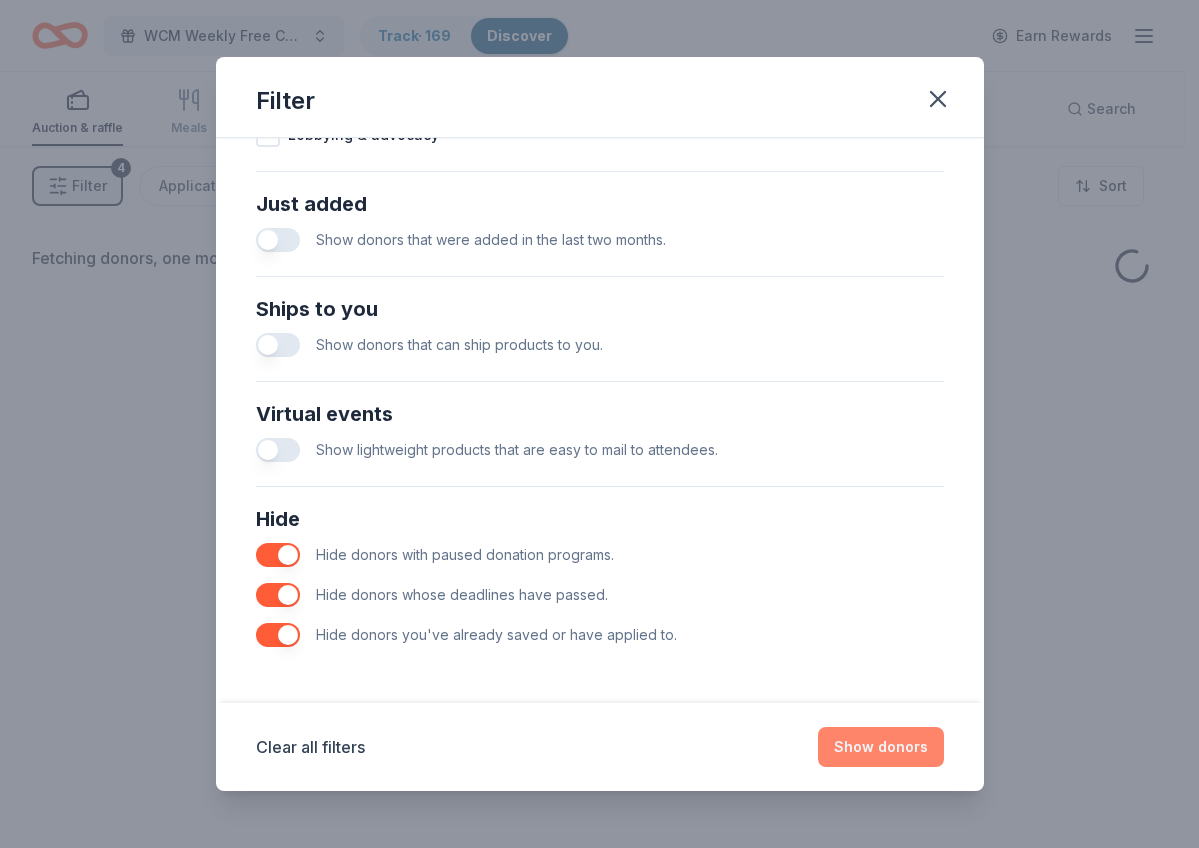 drag, startPoint x: 889, startPoint y: 751, endPoint x: 839, endPoint y: 727, distance: 55.461697 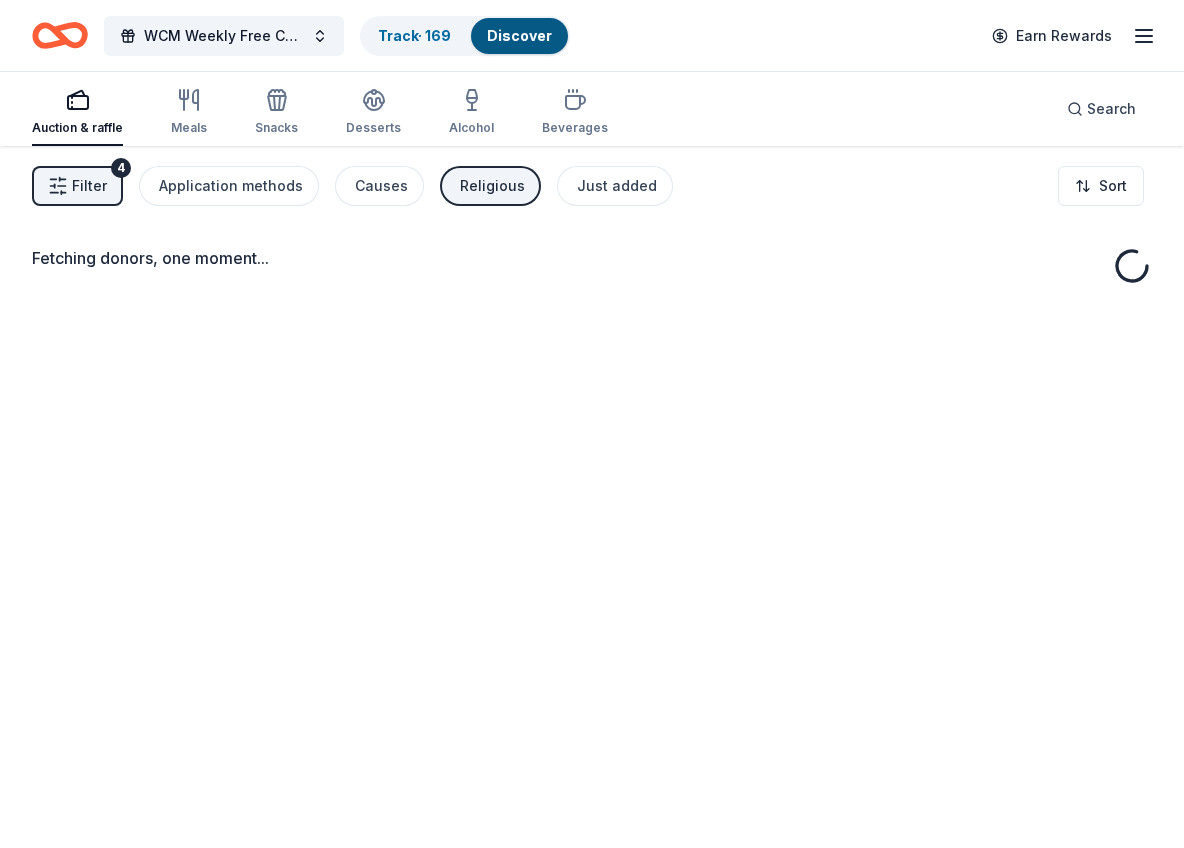 click on "Religious" at bounding box center (490, 186) 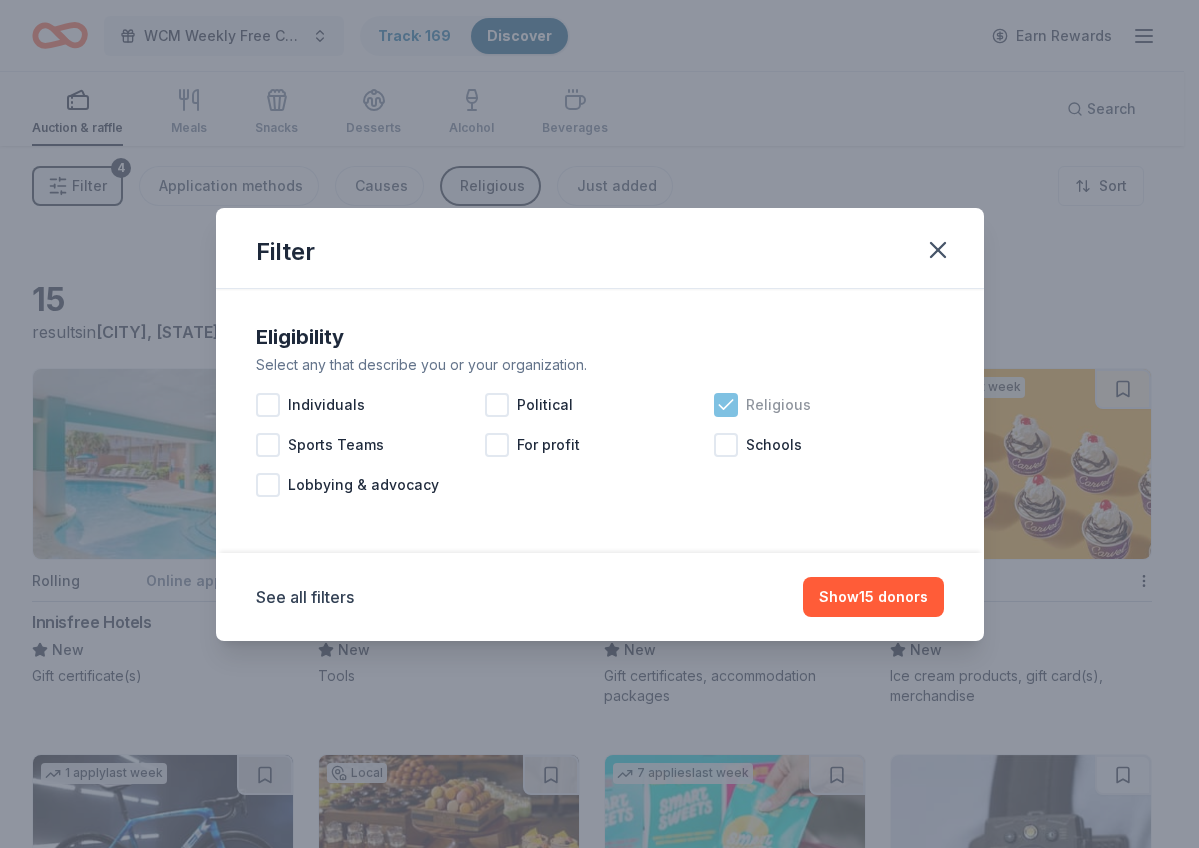 click 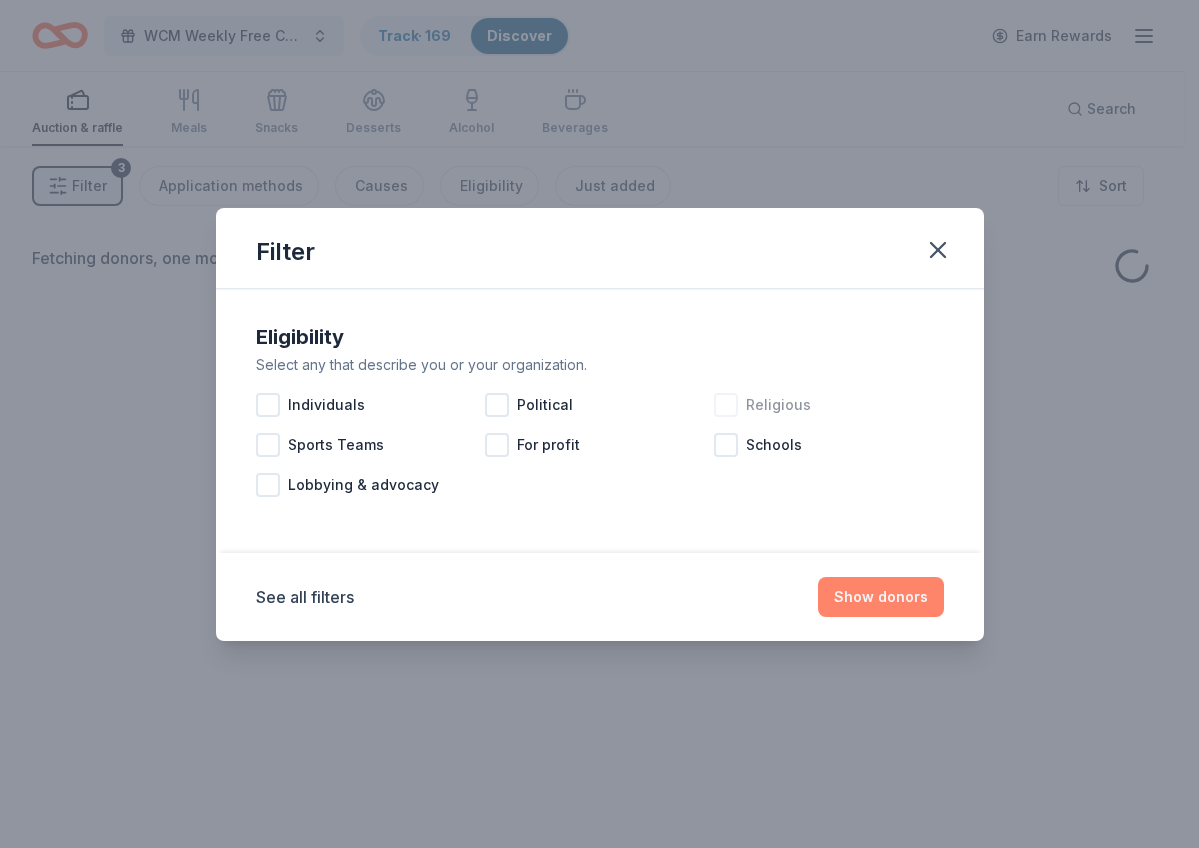 click on "Show    donors" at bounding box center [881, 597] 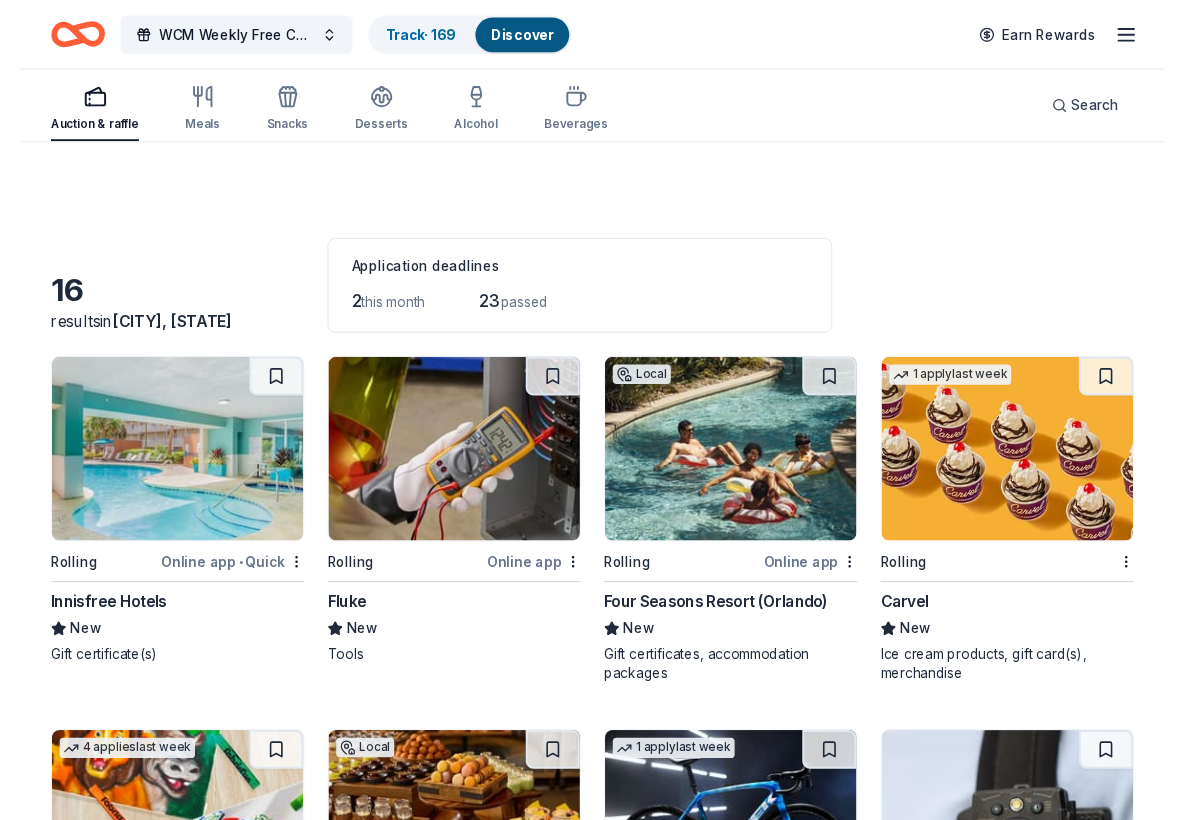 scroll, scrollTop: 33, scrollLeft: 0, axis: vertical 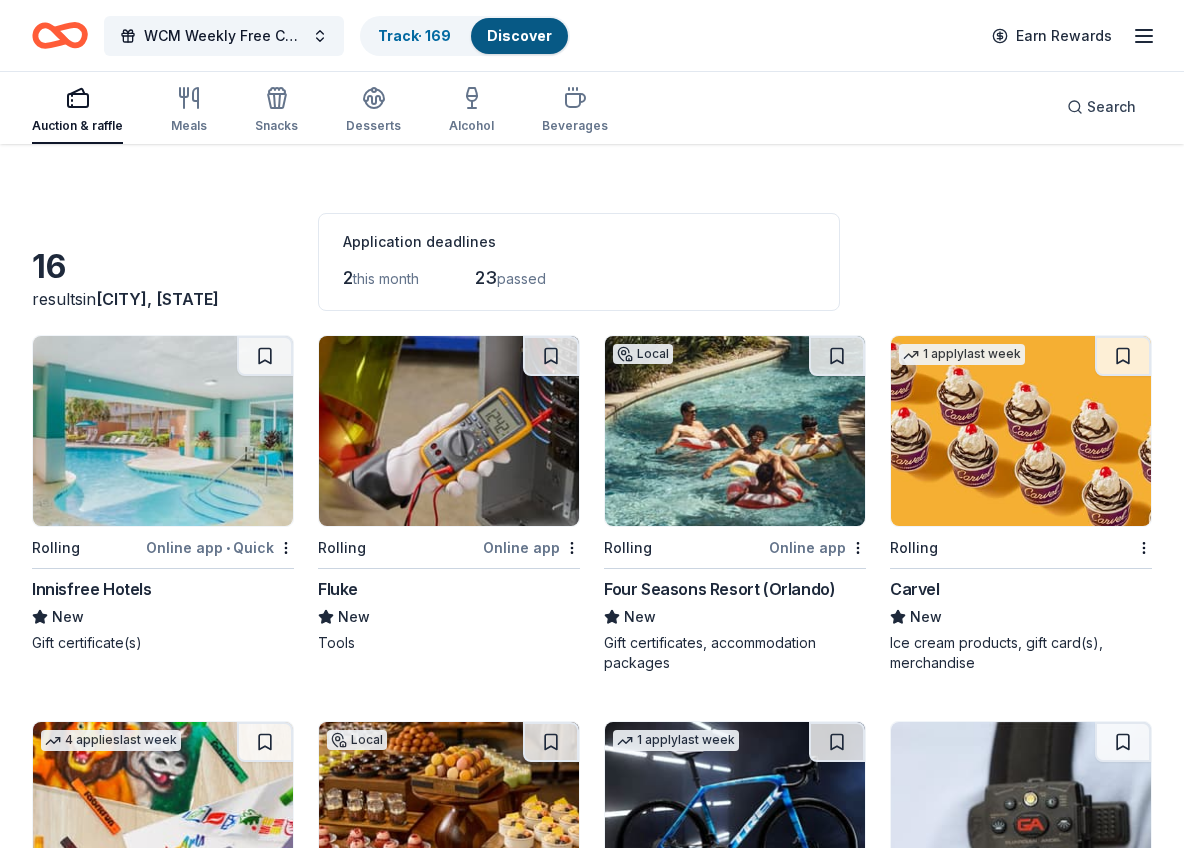 click on "Innisfree Hotels" at bounding box center (92, 589) 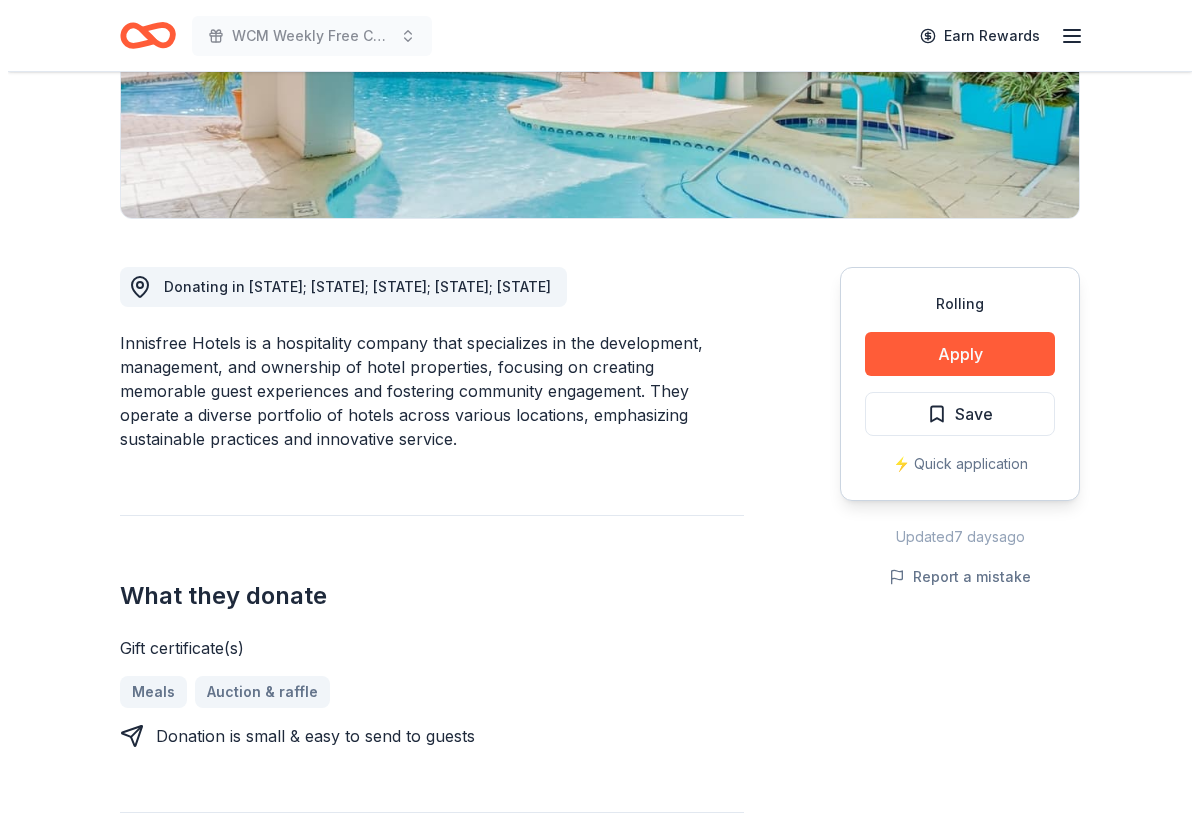 scroll, scrollTop: 0, scrollLeft: 0, axis: both 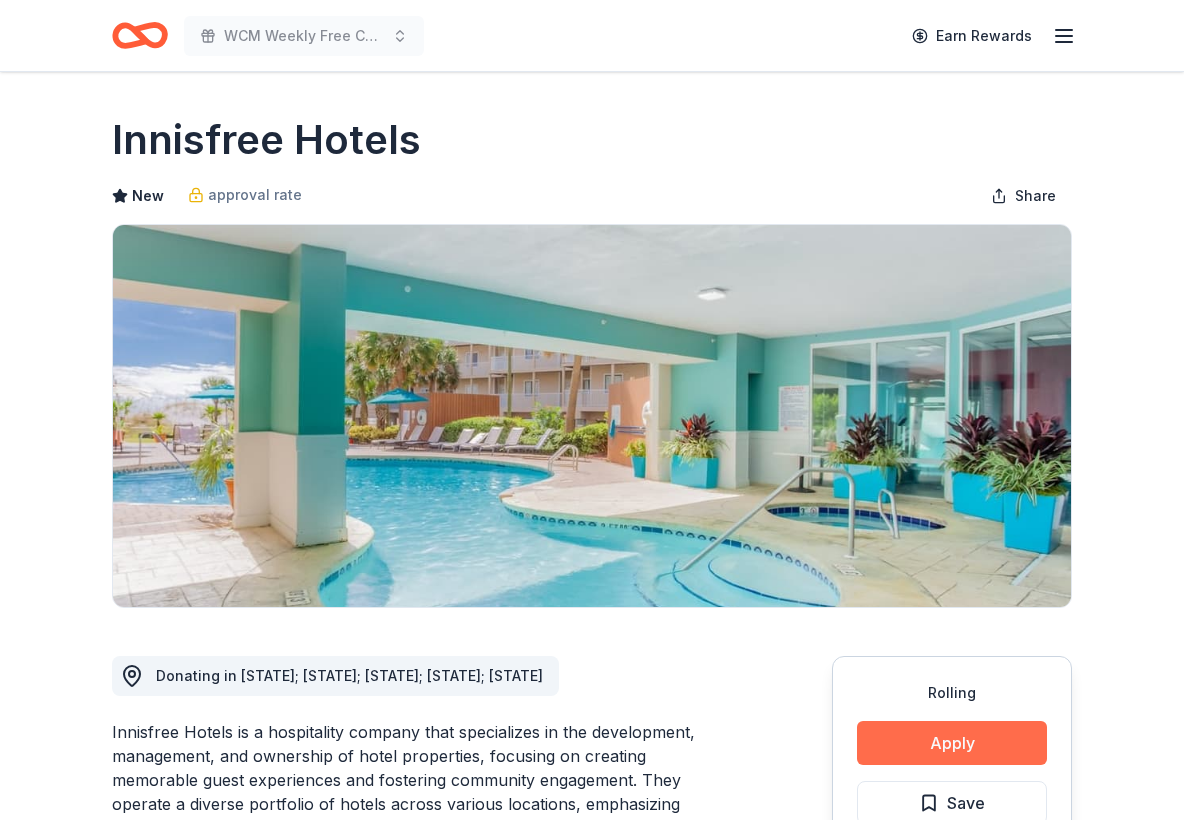 click on "Apply" at bounding box center [952, 743] 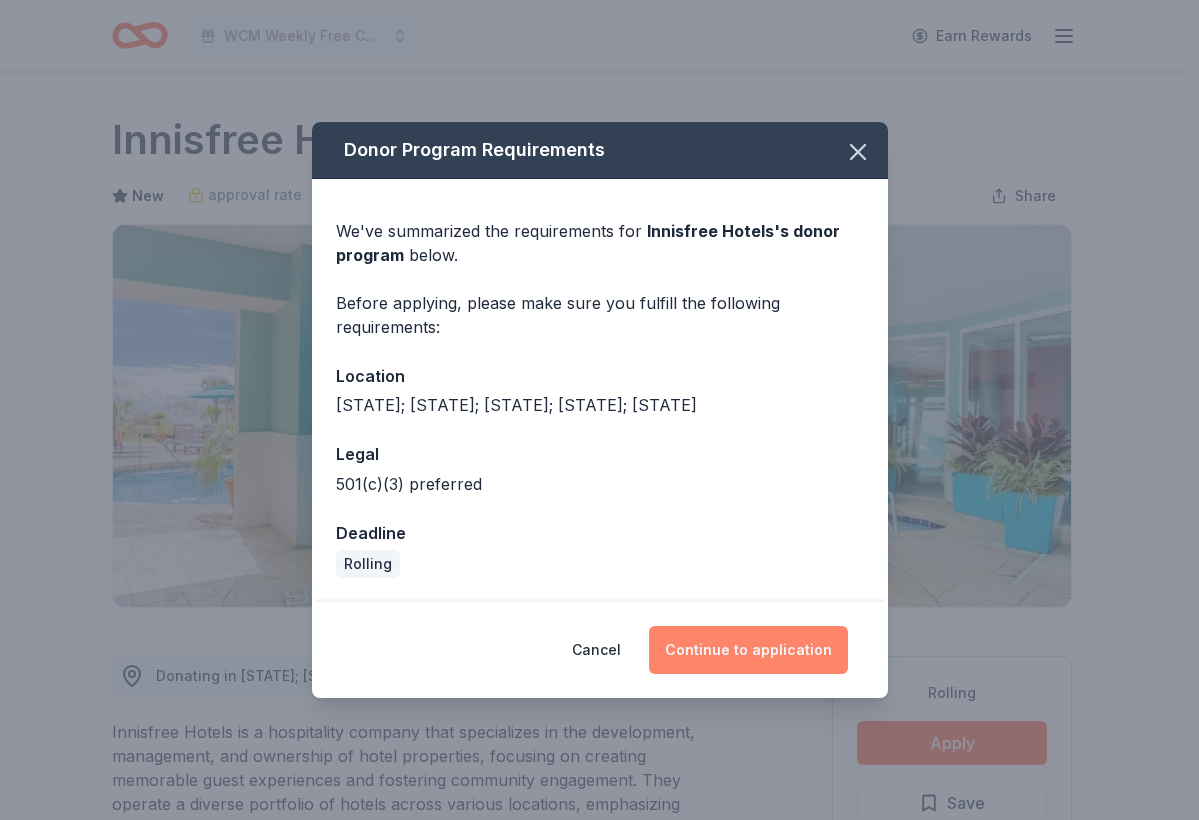click on "Continue to application" at bounding box center [748, 650] 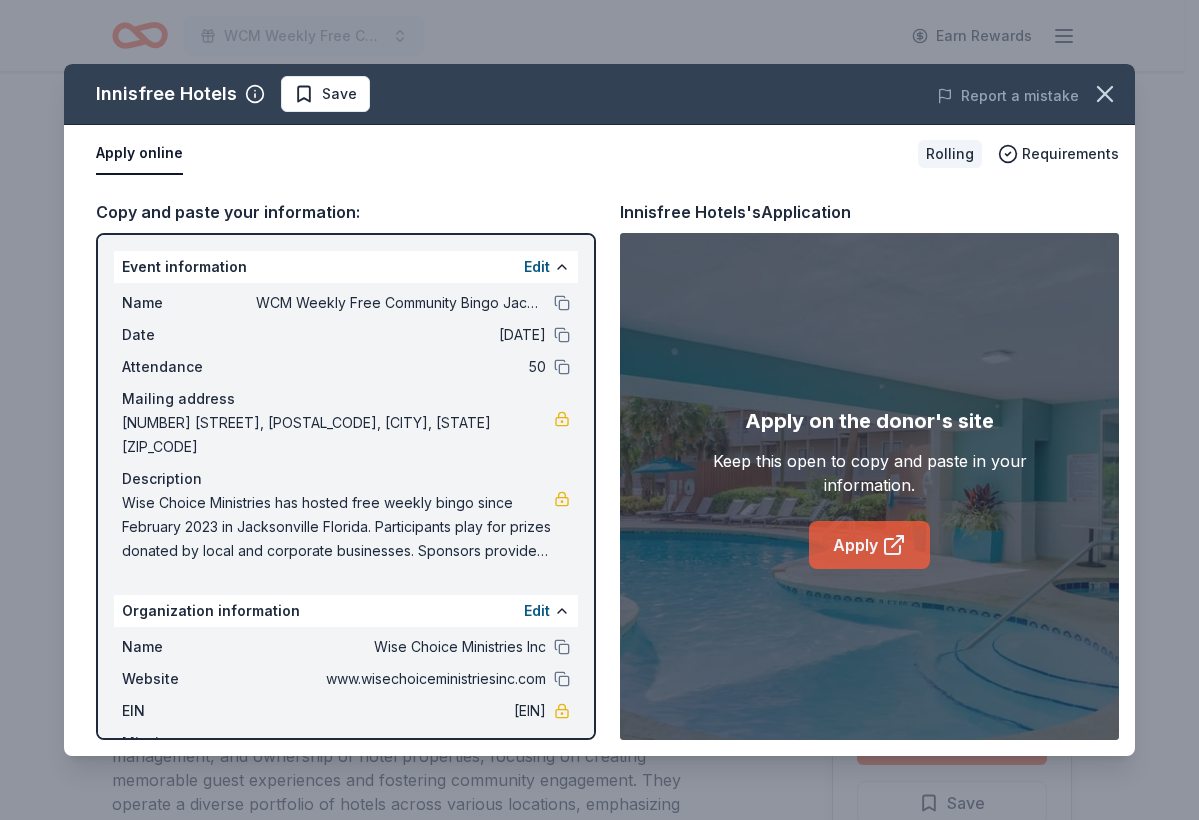 click on "Apply" at bounding box center (869, 545) 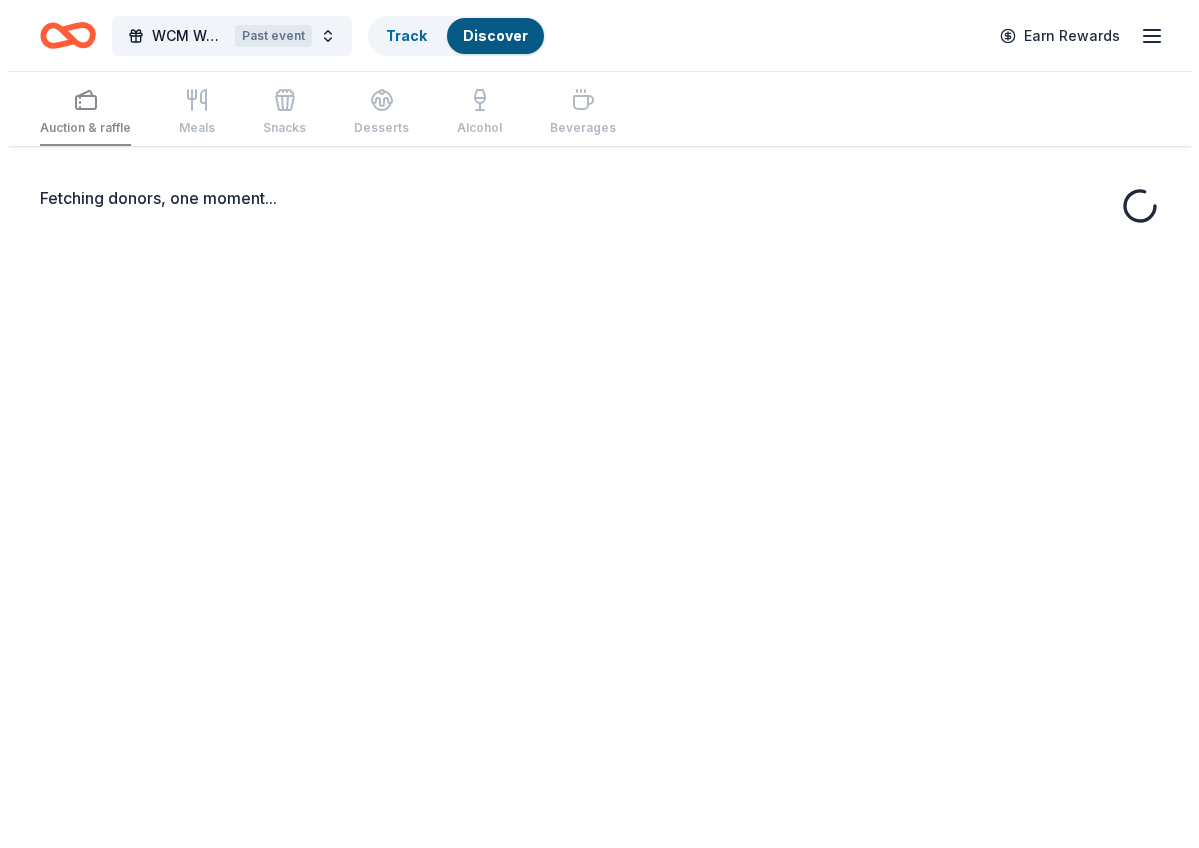 scroll, scrollTop: 0, scrollLeft: 0, axis: both 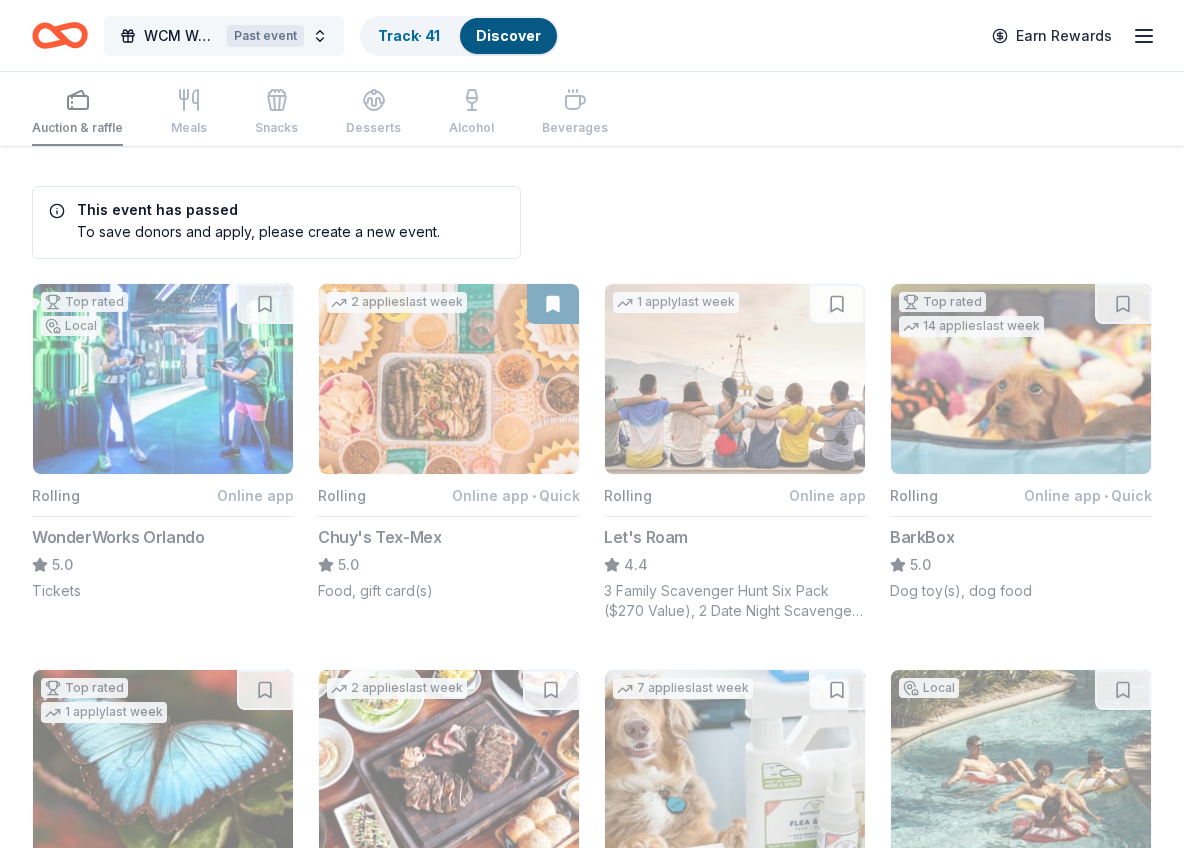 click on "WCM Weekly Free Community Bingo Jacksonville Florida Past event" at bounding box center [224, 36] 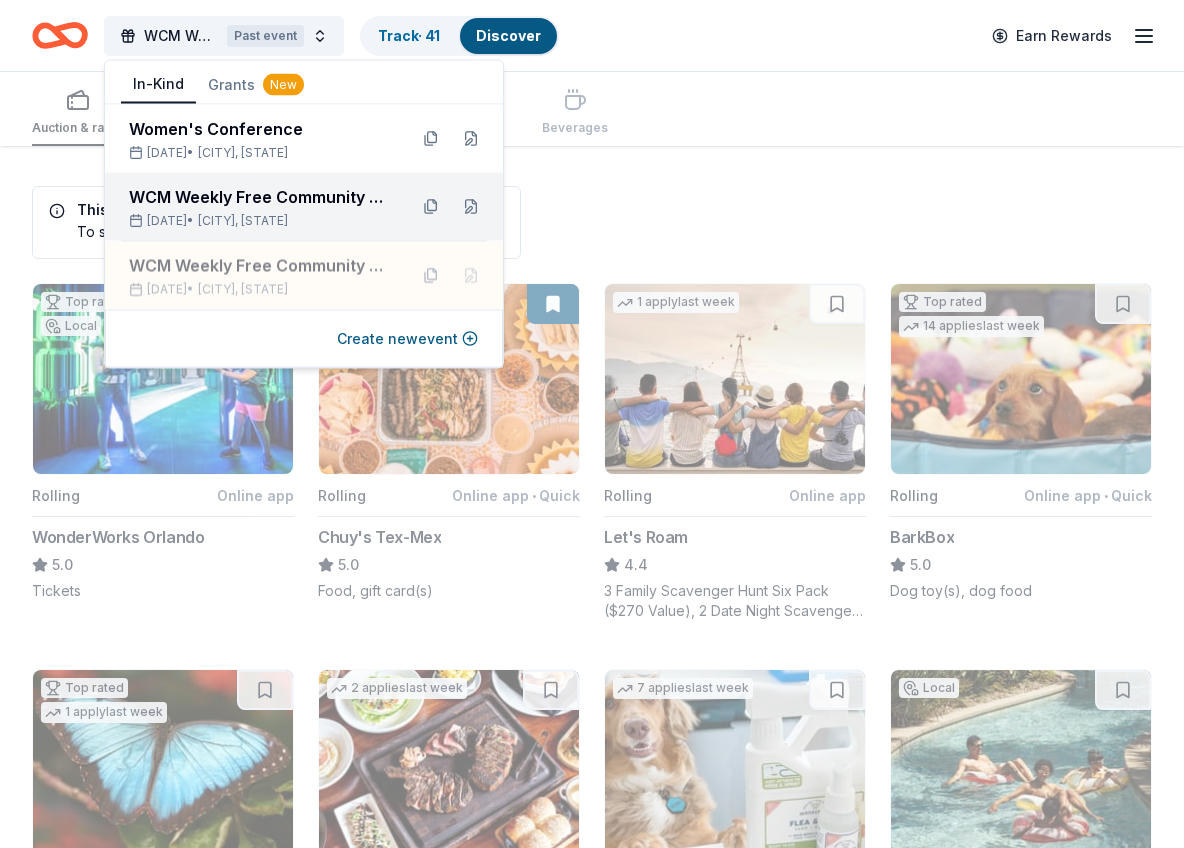 click on "WCM Weekly Free Community Bingo Jacksonville Florida" at bounding box center (260, 197) 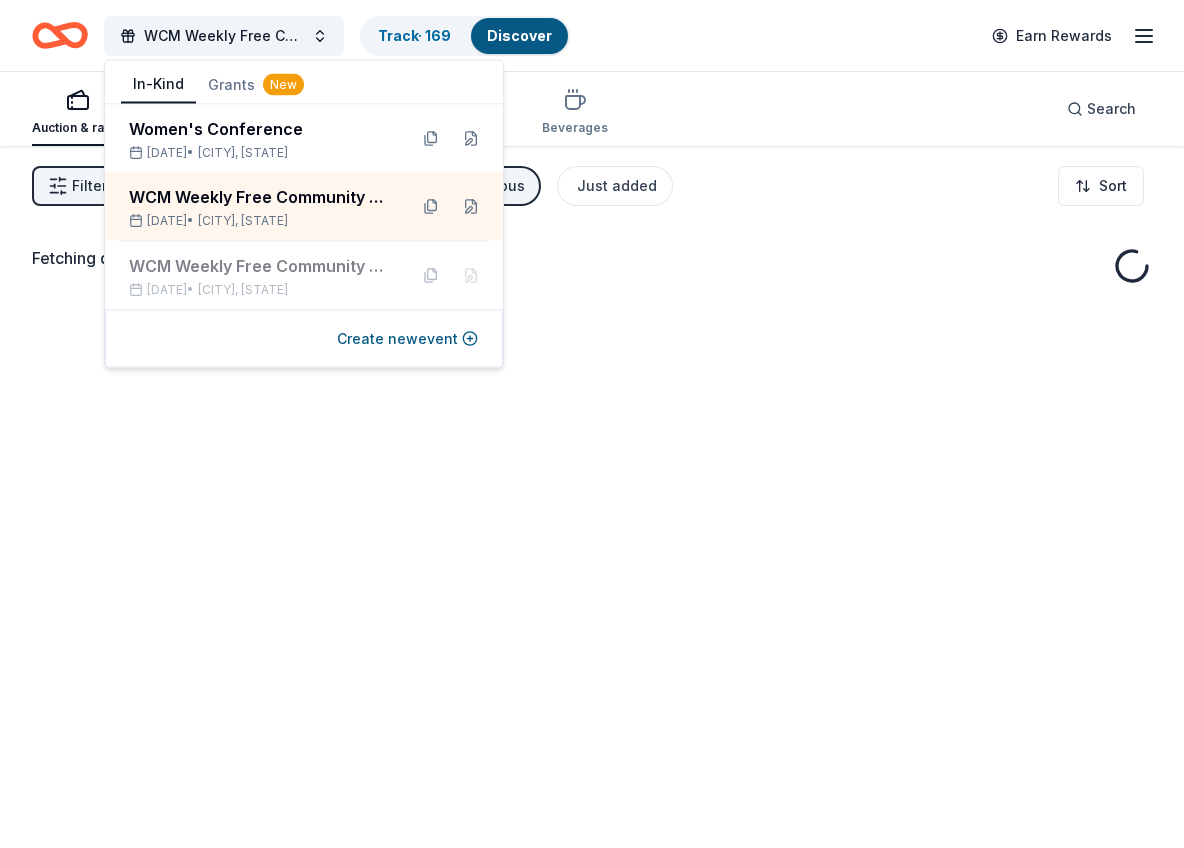 click on "WCM Weekly Free Community Bingo Jacksonville Florida Track  · 169 Discover Earn Rewards" at bounding box center [592, 35] 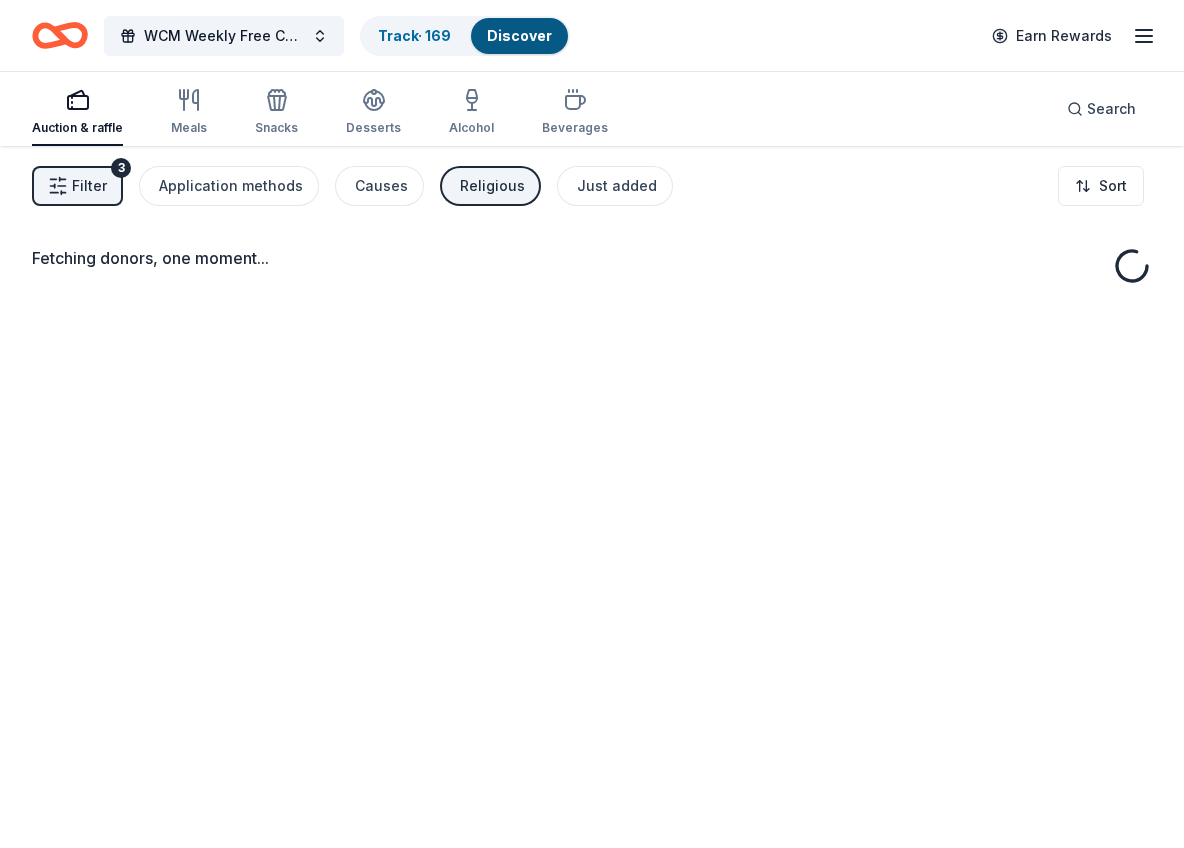 click on "Religious" at bounding box center [492, 186] 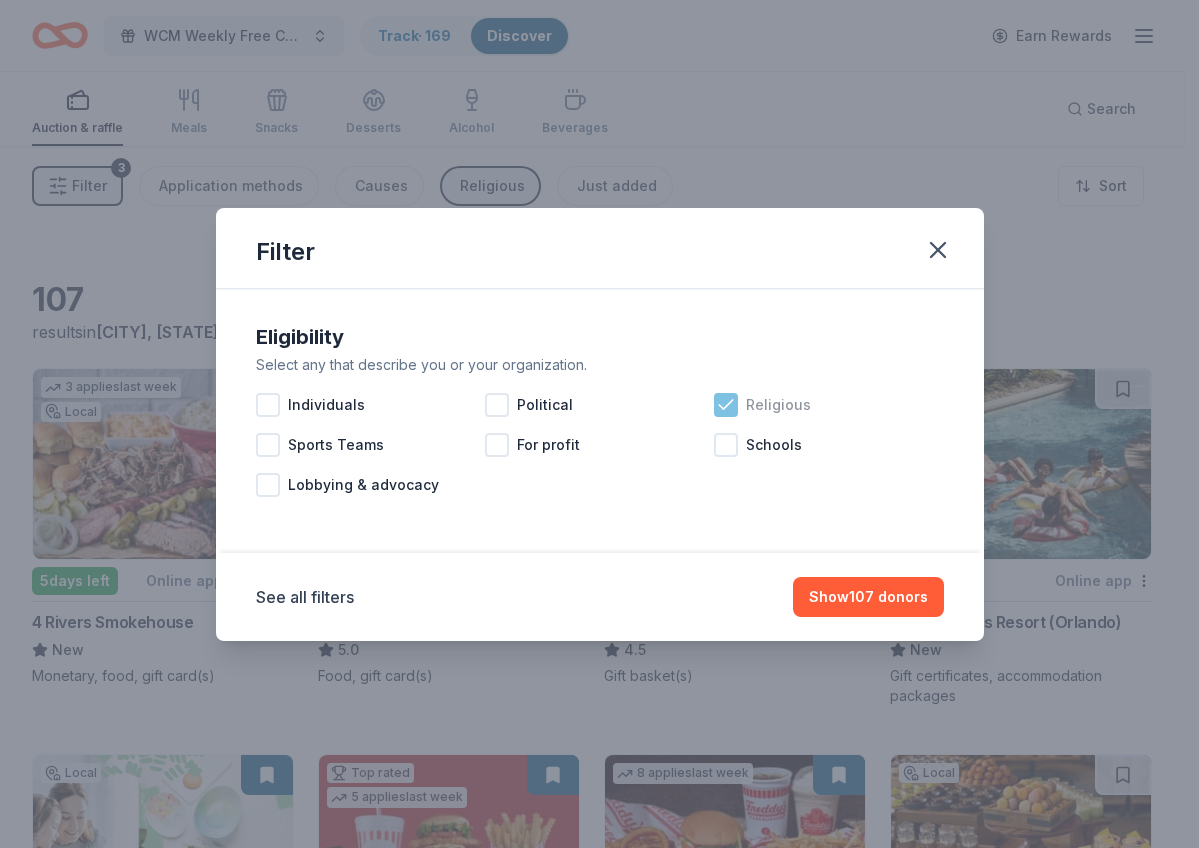 click 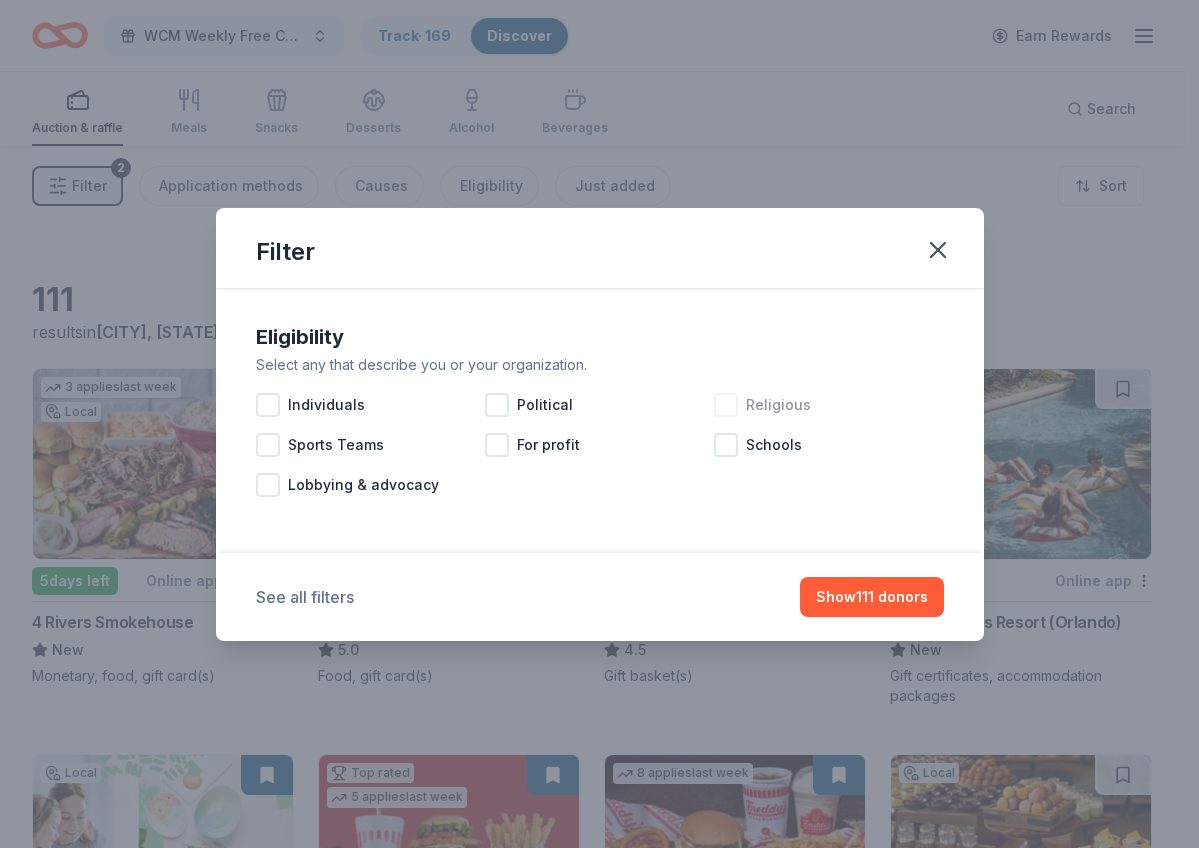 click on "See all filters" at bounding box center (305, 597) 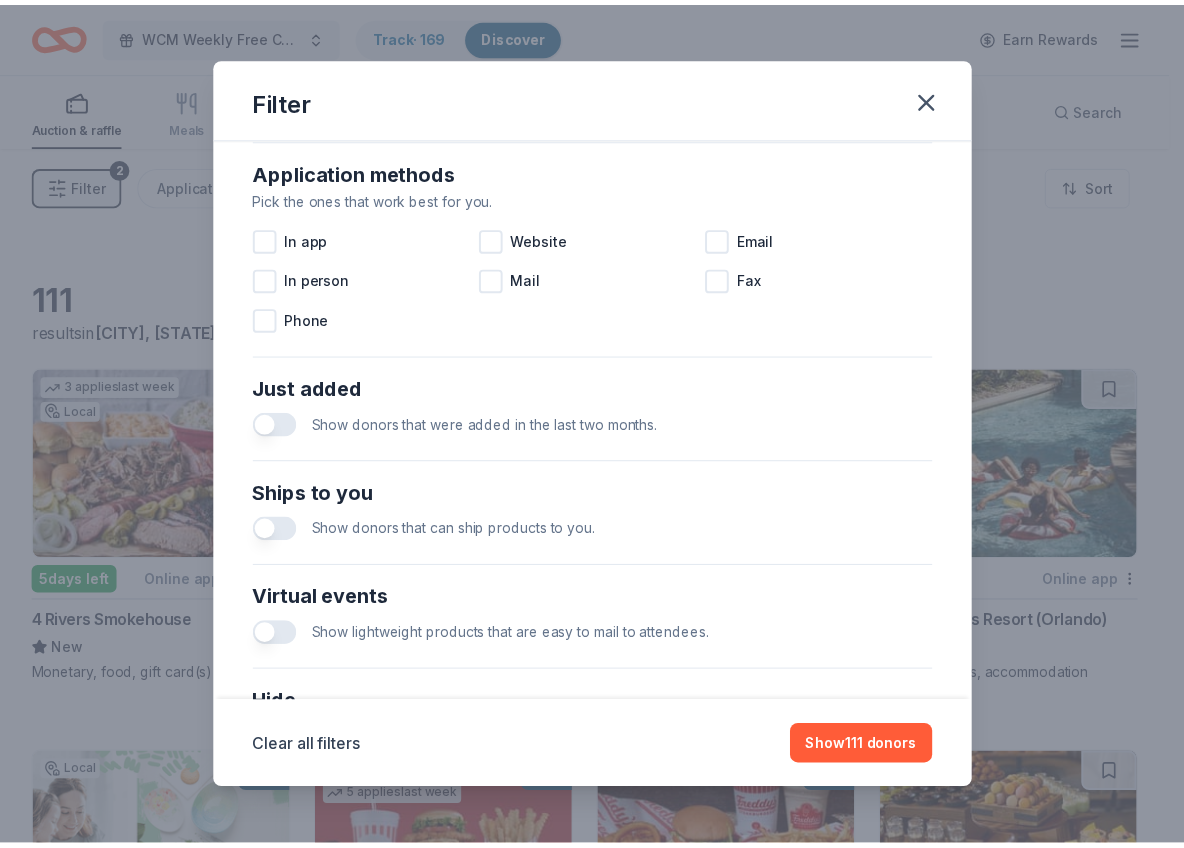 scroll, scrollTop: 753, scrollLeft: 0, axis: vertical 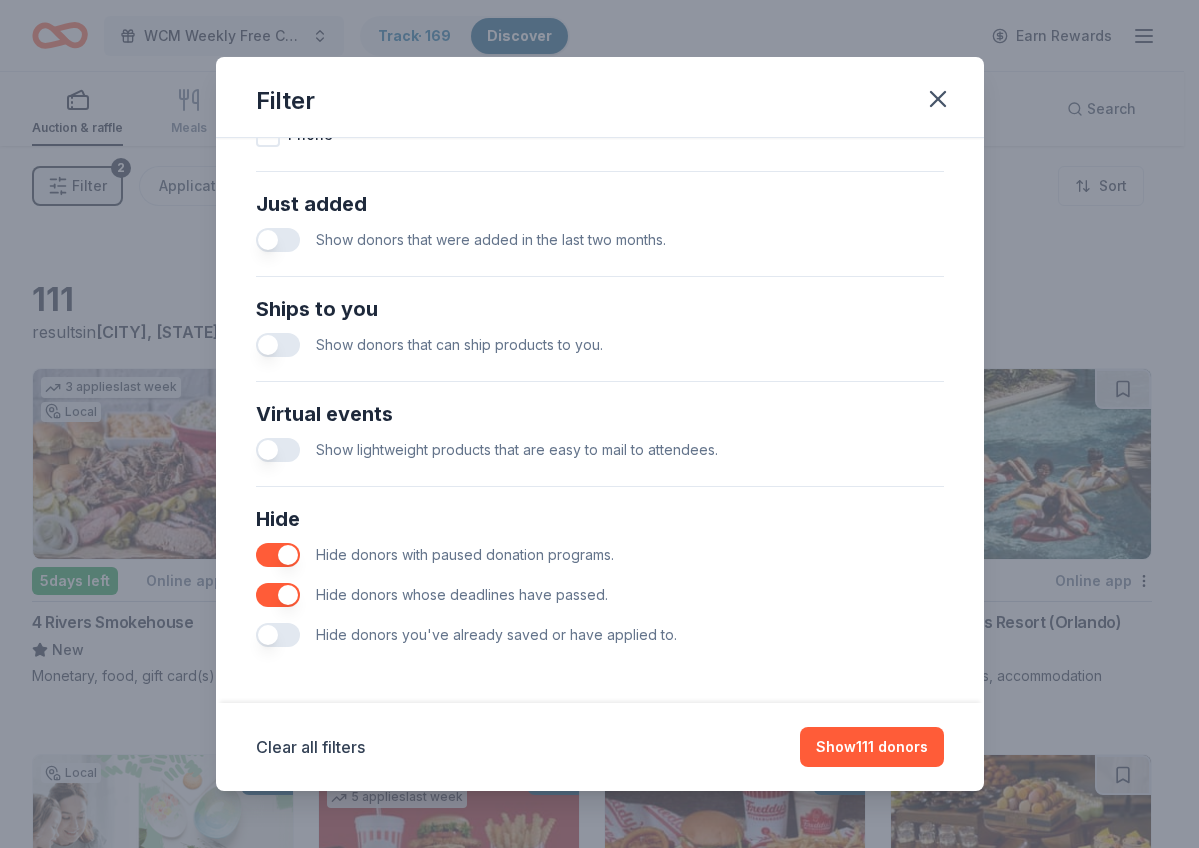 click at bounding box center [278, 635] 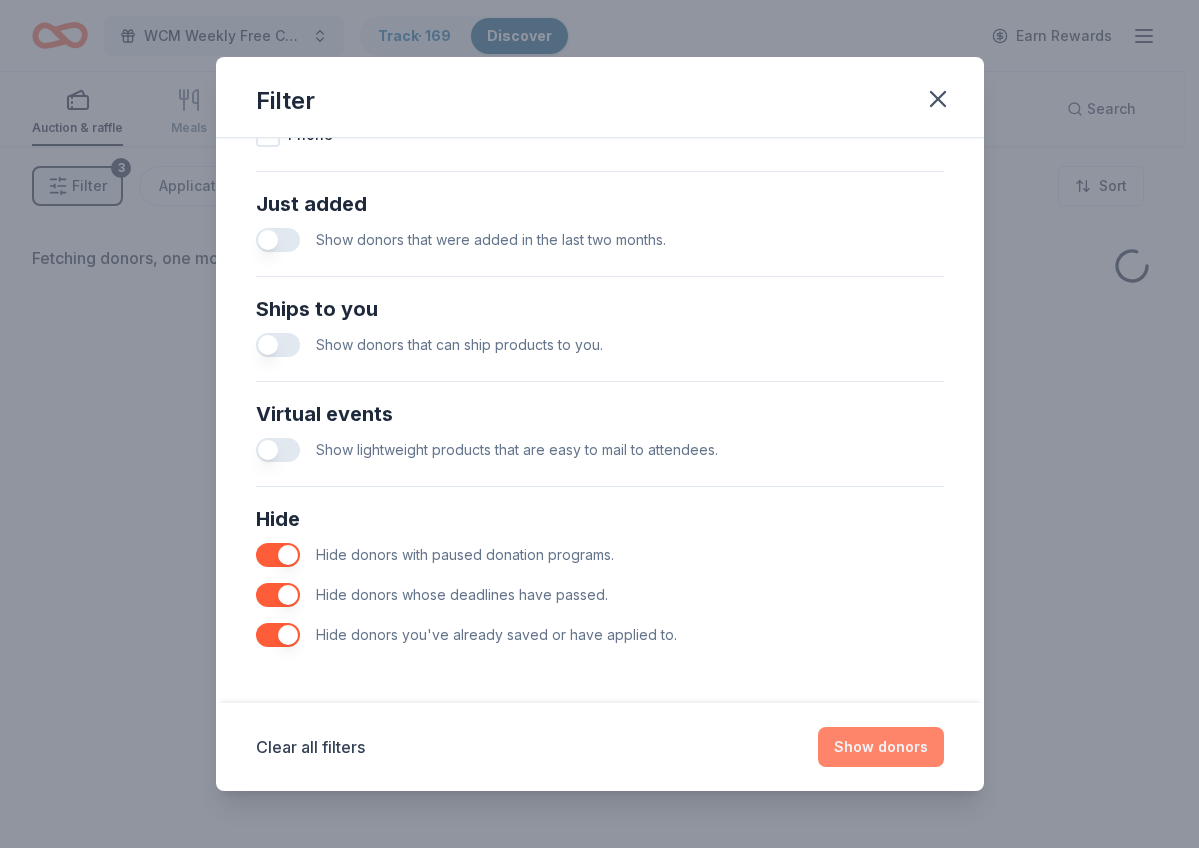 click on "Show    donors" at bounding box center [881, 747] 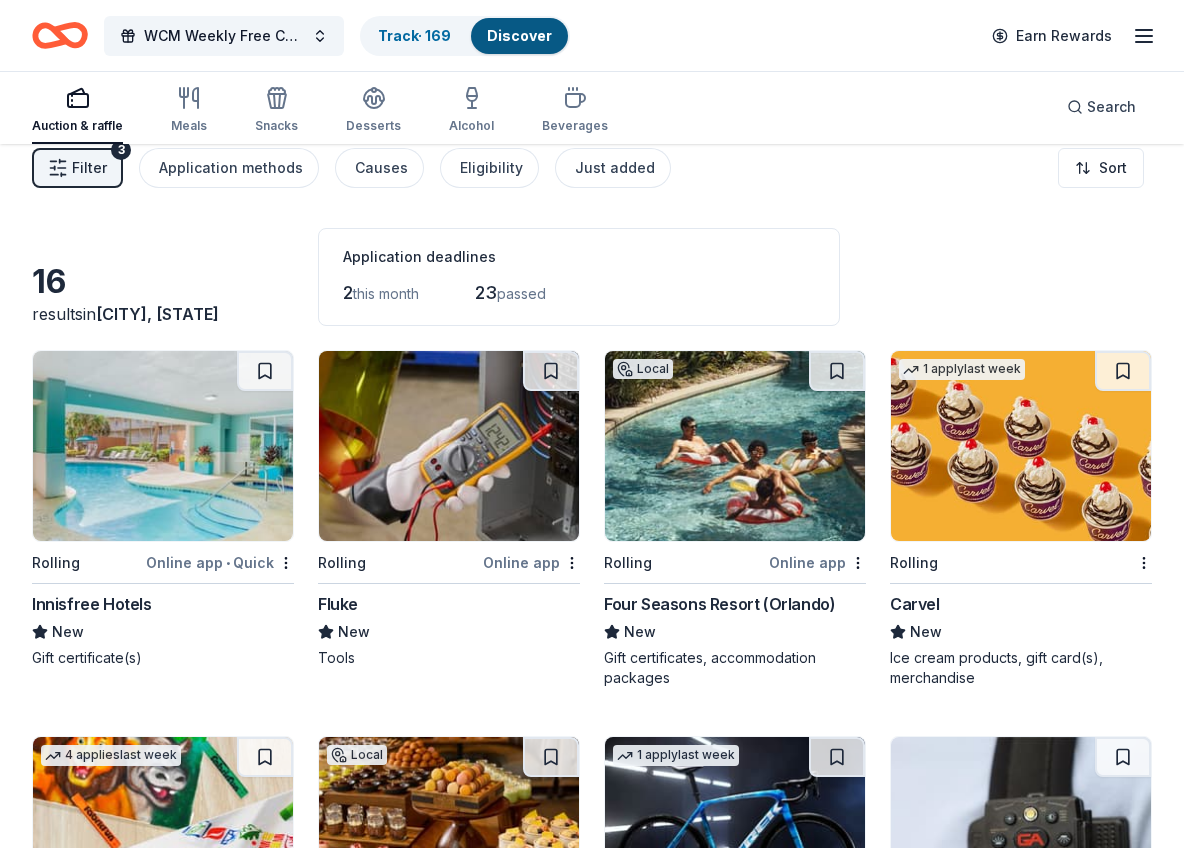 scroll, scrollTop: 28, scrollLeft: 0, axis: vertical 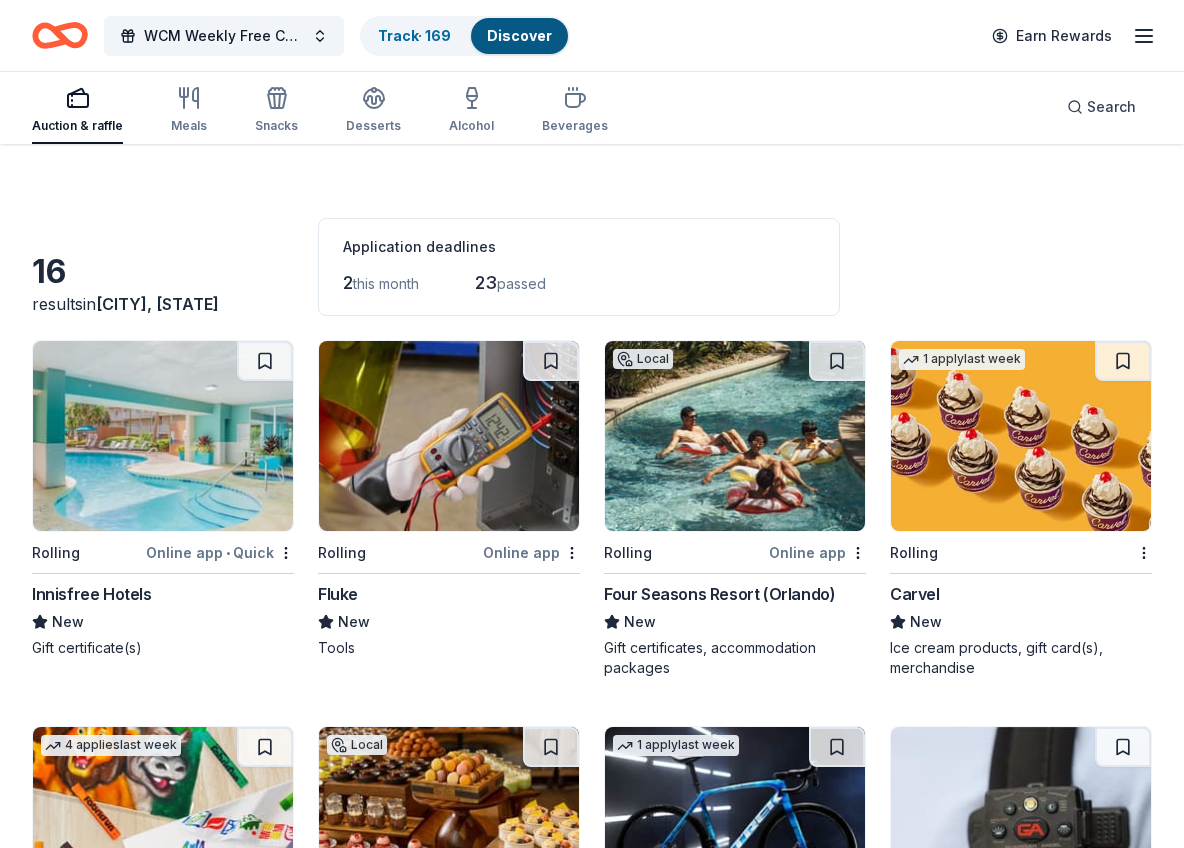 click on "Innisfree Hotels" at bounding box center (92, 594) 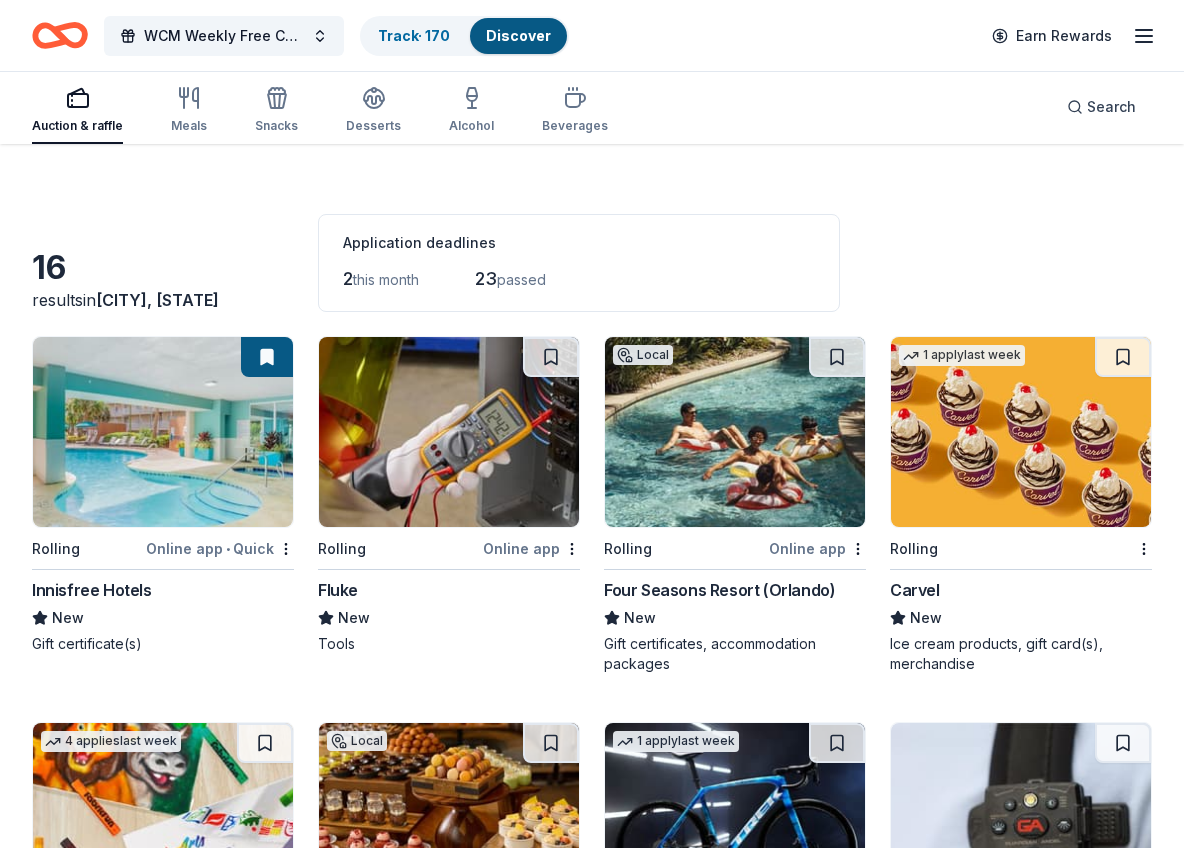 scroll, scrollTop: 36, scrollLeft: 0, axis: vertical 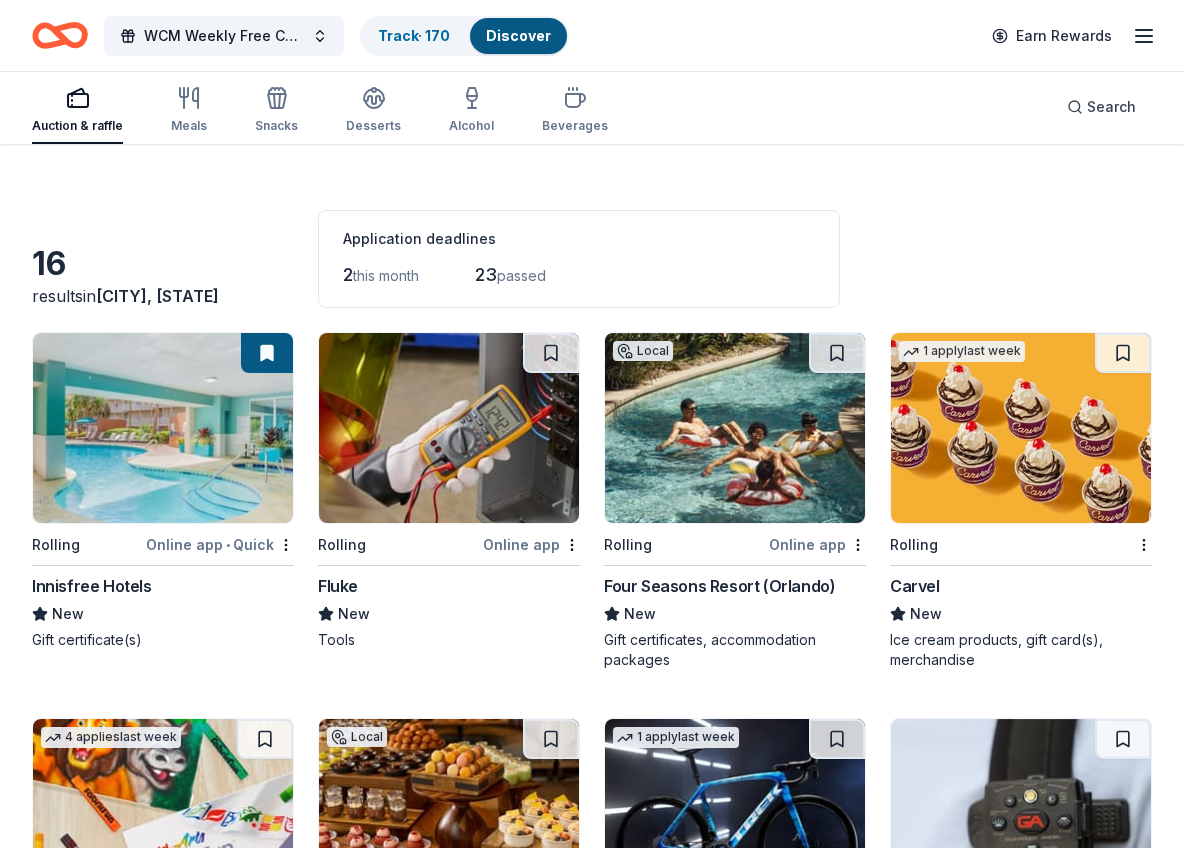 click on "Rolling Online app • Quick Innisfree Hotels New Gift certificate(s) Rolling Online app Fluke New Tools Local Rolling Online app Four Seasons Resort (Orlando) New Gift certificates, accommodation packages 1   apply  last week Rolling Carvel New Ice cream products, gift card(s), merchandise  4   applies  last week Rolling Online app • Quick Pentel New Stationery product(s) Local Rolling Online app Seminole Hard Rock Hotel & Casino Hollywood New Gift certificates, accommodation packages 1   apply  last week Rolling Online app Trek  New Bike(s), cycling equipment product(s), cycling apparel product(s) Rolling Online app Guardian Angel Device New Safety lights, safety devices 7   applies  last week Rolling Online app • Quick SmartSweets New Candy, gift card(s) Rolling Online app Alfred Music New Educational music materials 5   applies  last week Rolling Online app • Quick Harlem Globetrotters New Tickets Rolling Online app Buffalo Trace Distillery New Bourbon, gift cards, and merchandise 2   applies New 12" at bounding box center (592, 1070) 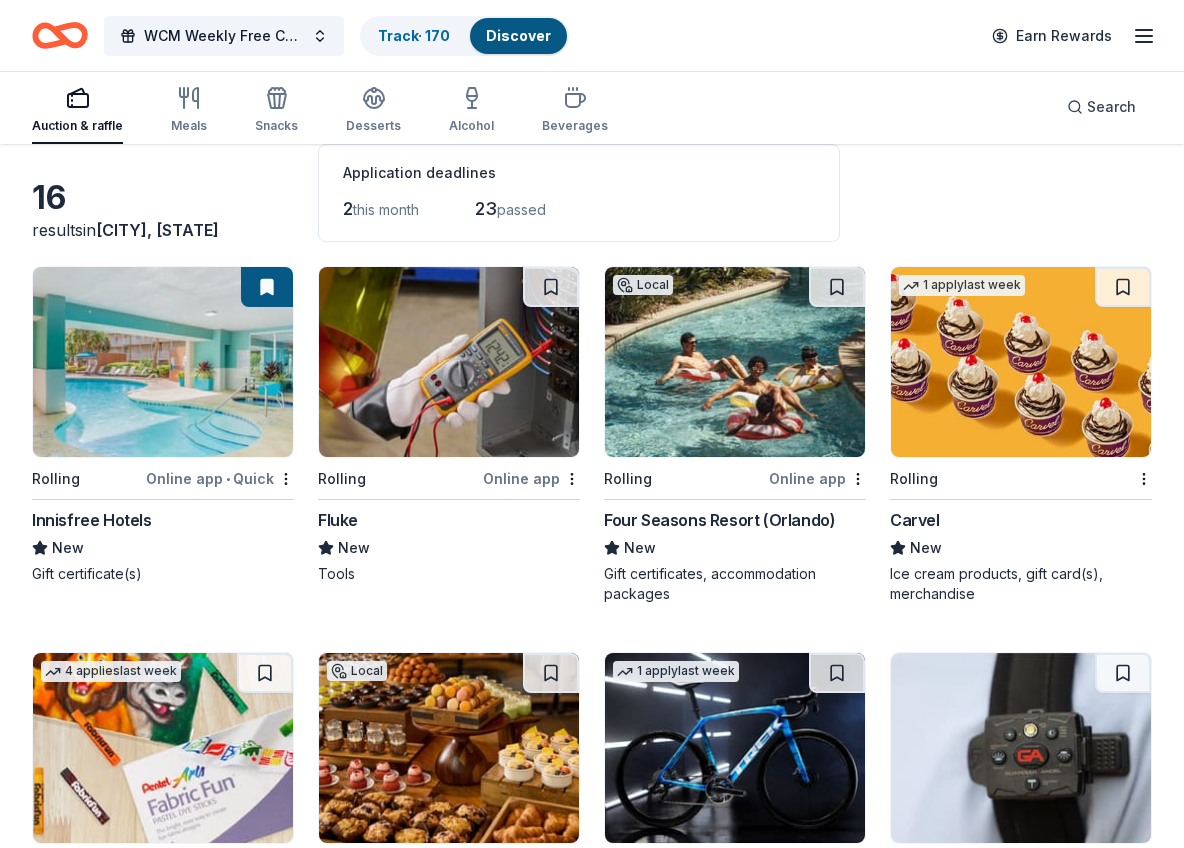 scroll, scrollTop: 127, scrollLeft: 0, axis: vertical 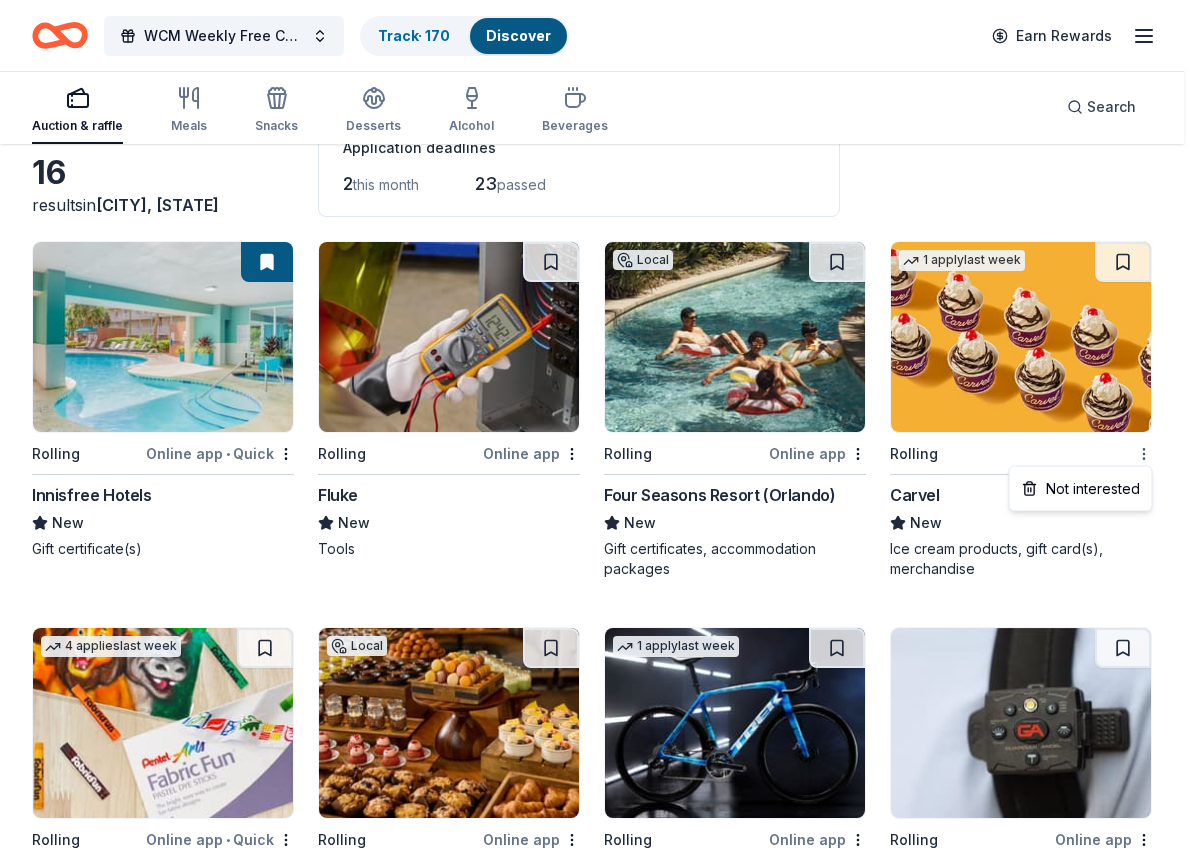 click on "WCM Weekly Free Community Bingo Jacksonville Florida Track  · 170 Discover Earn Rewards Auction & raffle Meals Snacks Desserts Alcohol Beverages Search 16 results  in  Jacksonville, FL Application deadlines 2  this month 23  passed Rolling Online app • Quick Innisfree Hotels New Gift certificate(s) Rolling Online app Fluke New Tools Local Rolling Online app Four Seasons Resort (Orlando) New Gift certificates, accommodation packages 1   apply  last week Rolling Carvel New Ice cream products, gift card(s), merchandise  4   applies  last week Rolling Online app • Quick Pentel New Stationery product(s) Local Rolling Online app Seminole Hard Rock Hotel & Casino Hollywood New Gift certificates, accommodation packages 1   apply  last week Rolling Online app Trek  New Bike(s), cycling equipment product(s), cycling apparel product(s) Rolling Online app Guardian Angel Device New Safety lights, safety devices 7   applies  last week Rolling Online app • Quick SmartSweets New Candy, gift card(s) Rolling Online app" at bounding box center [599, 297] 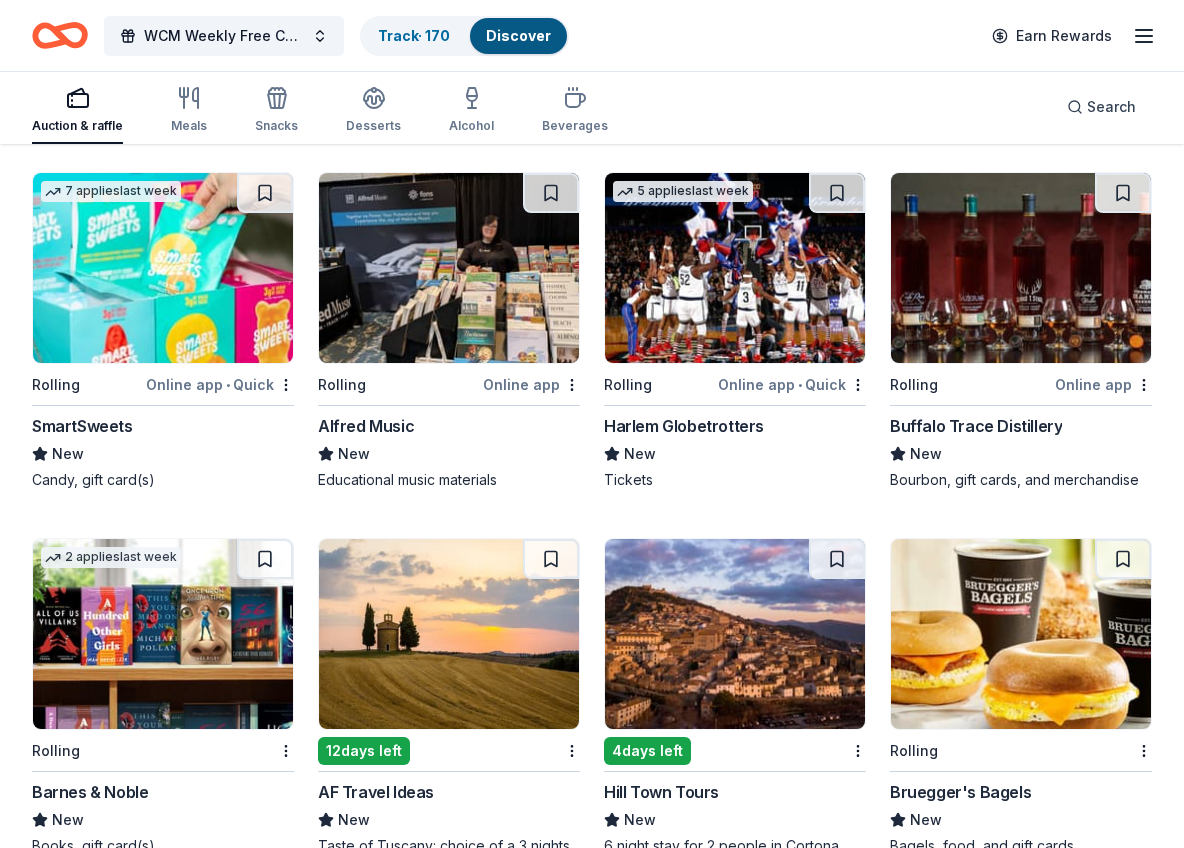 scroll, scrollTop: 1036, scrollLeft: 0, axis: vertical 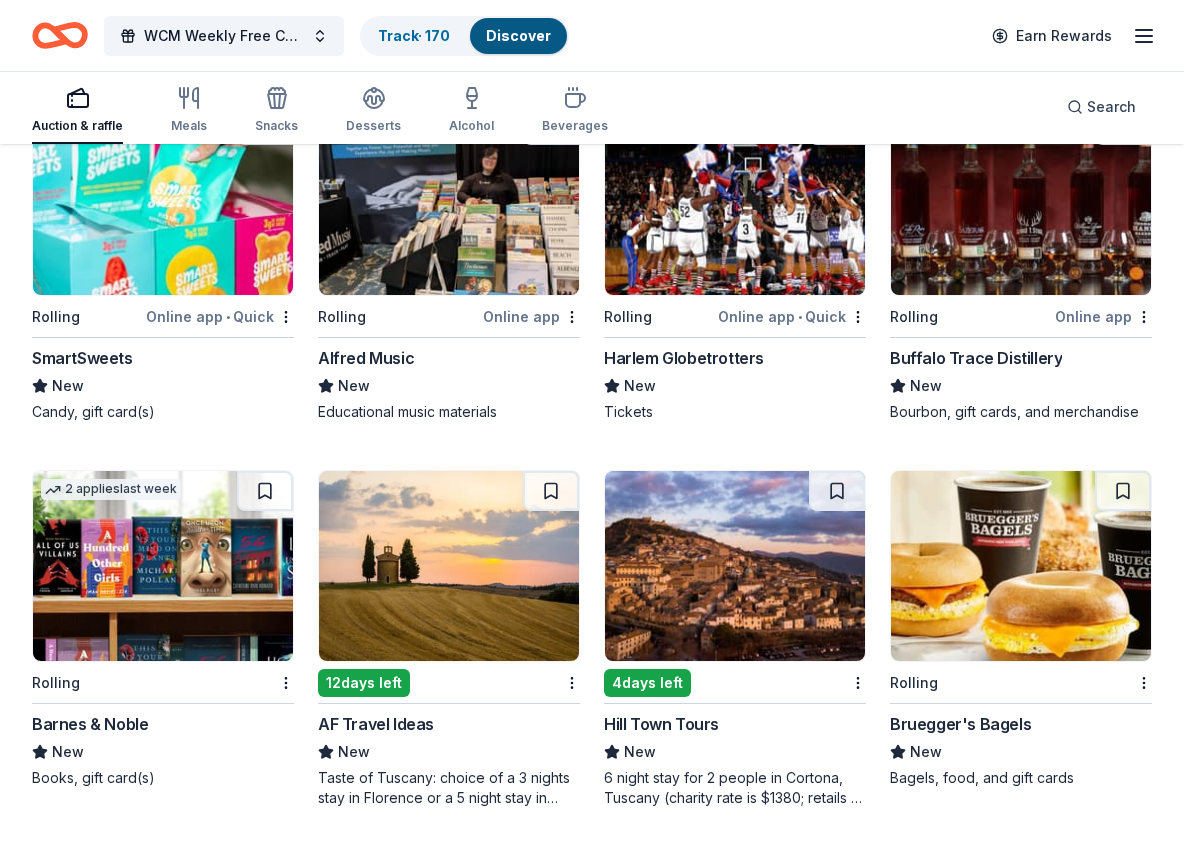 click on "Bruegger's Bagels" at bounding box center [960, 724] 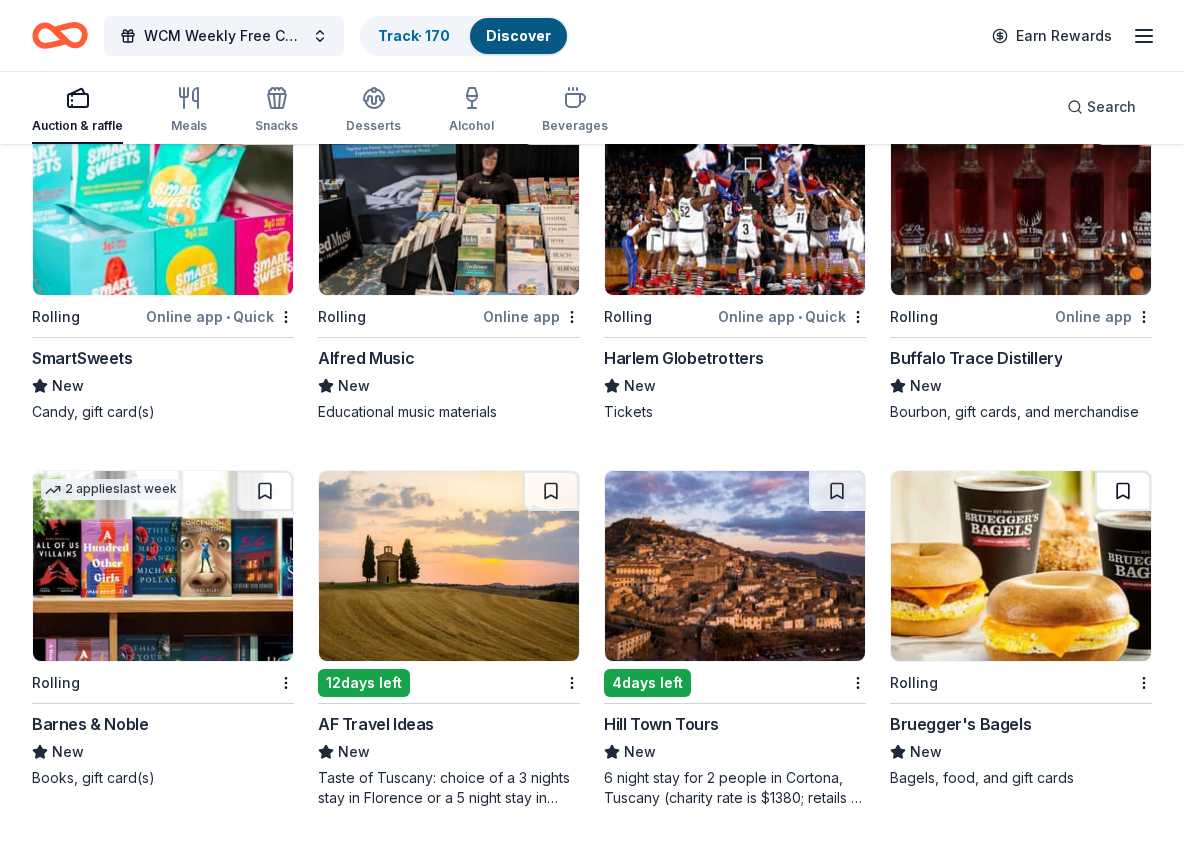click at bounding box center (1123, 491) 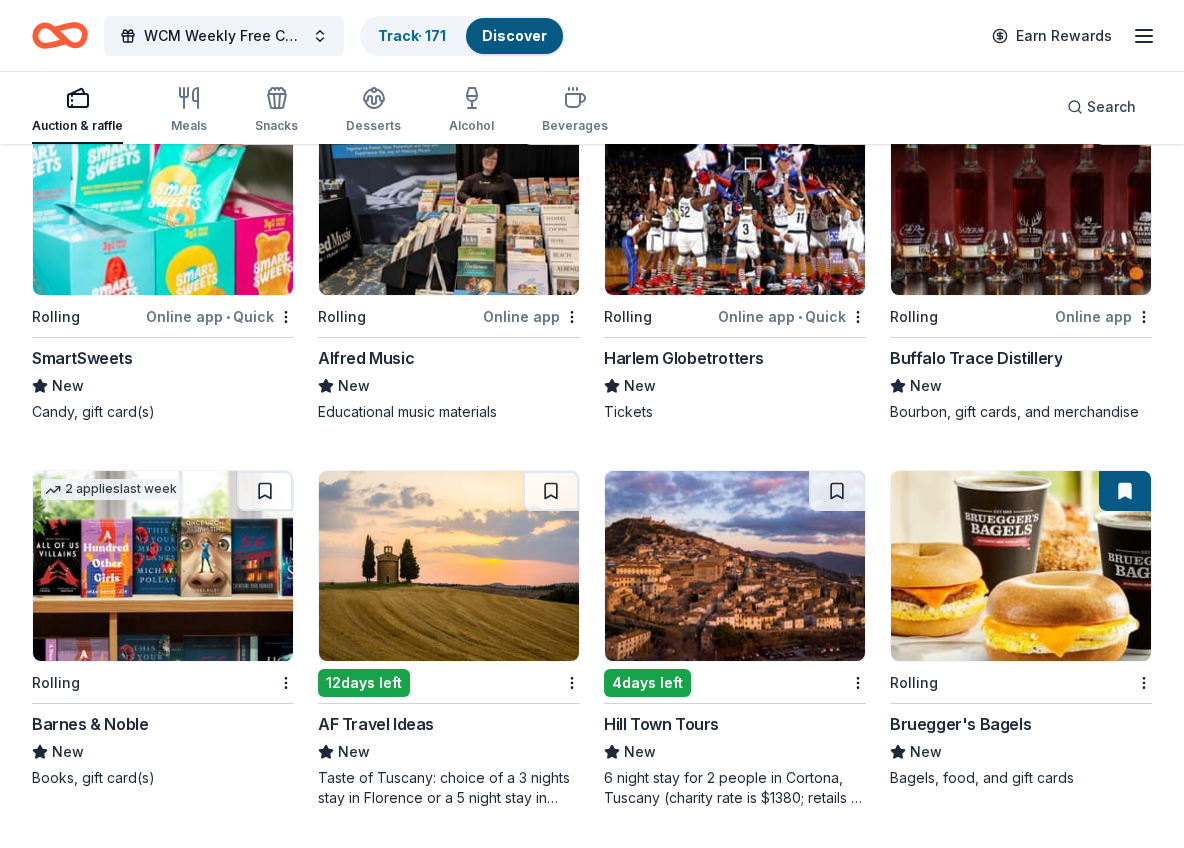 click at bounding box center [1125, 491] 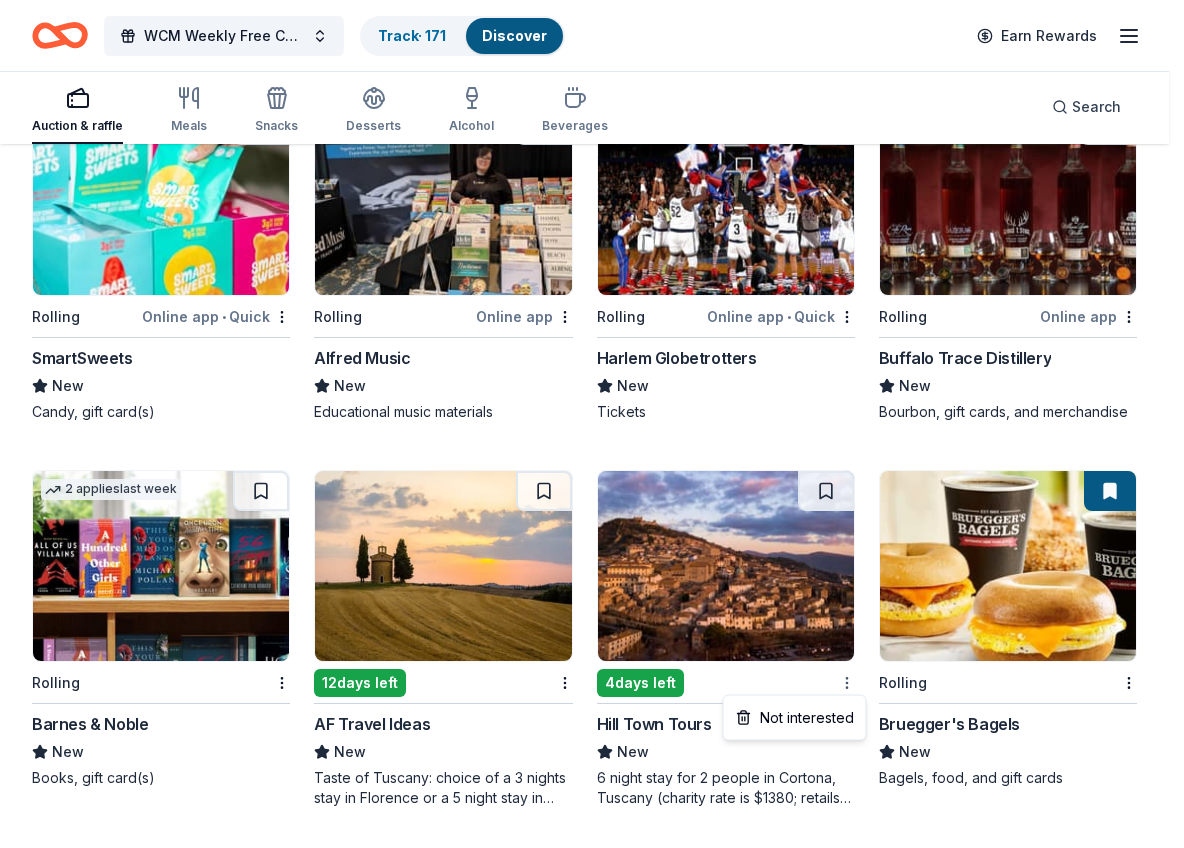 click on "WCM Weekly Free Community Bingo Jacksonville Florida Track  · 171 Discover Earn Rewards Auction & raffle Meals Snacks Desserts Alcohol Beverages Search 16 results  in  Jacksonville, FL Application deadlines 2  this month 23  passed Rolling Online app • Quick Innisfree Hotels New Gift certificate(s) Rolling Online app Fluke New Tools Local Rolling Online app Four Seasons Resort (Orlando) New Gift certificates, accommodation packages 1   apply  last week Rolling Carvel New Ice cream products, gift card(s), merchandise  4   applies  last week Rolling Online app • Quick Pentel New Stationery product(s) Local Rolling Online app Seminole Hard Rock Hotel & Casino Hollywood New Gift certificates, accommodation packages 1   apply  last week Rolling Online app Trek  New Bike(s), cycling equipment product(s), cycling apparel product(s) Rolling Online app Guardian Angel Device New Safety lights, safety devices 7   applies  last week Rolling Online app • Quick SmartSweets New Candy, gift card(s) Rolling Online app" at bounding box center [592, -612] 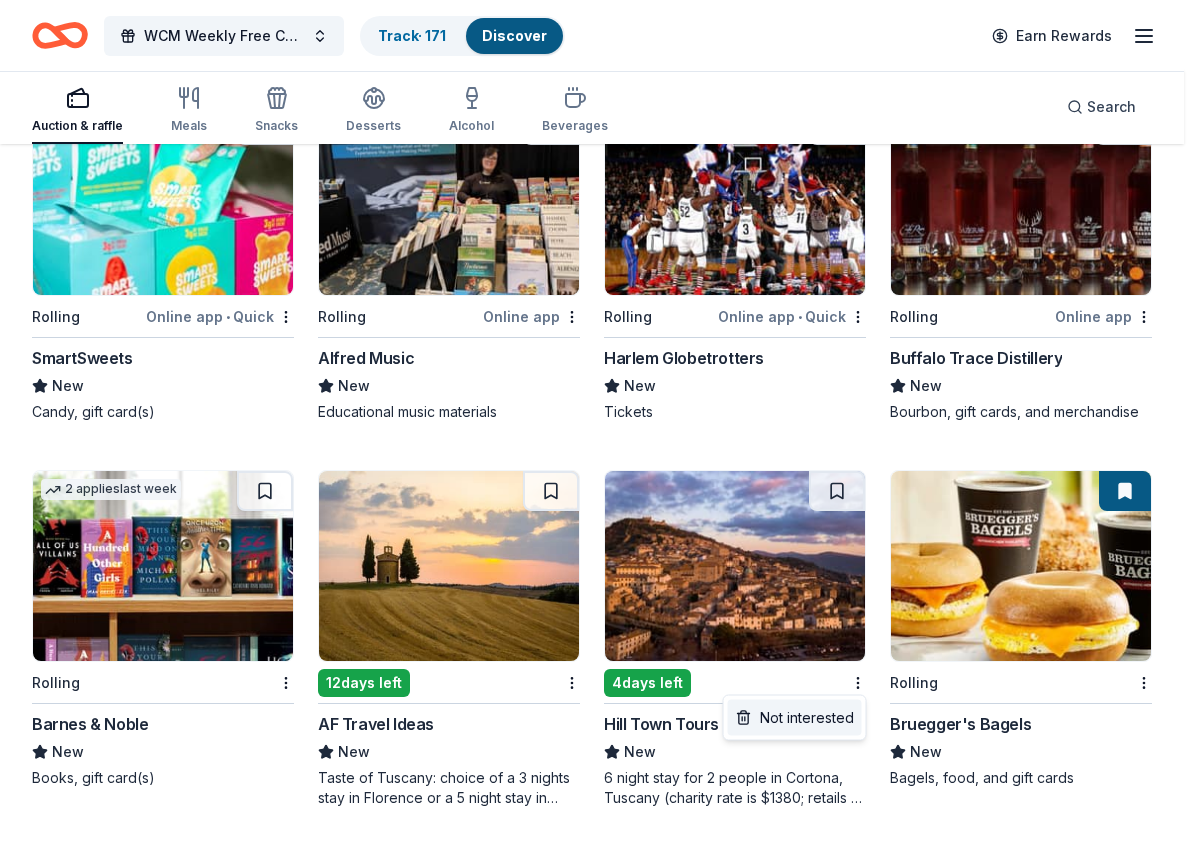 click on "Not interested" at bounding box center [795, 718] 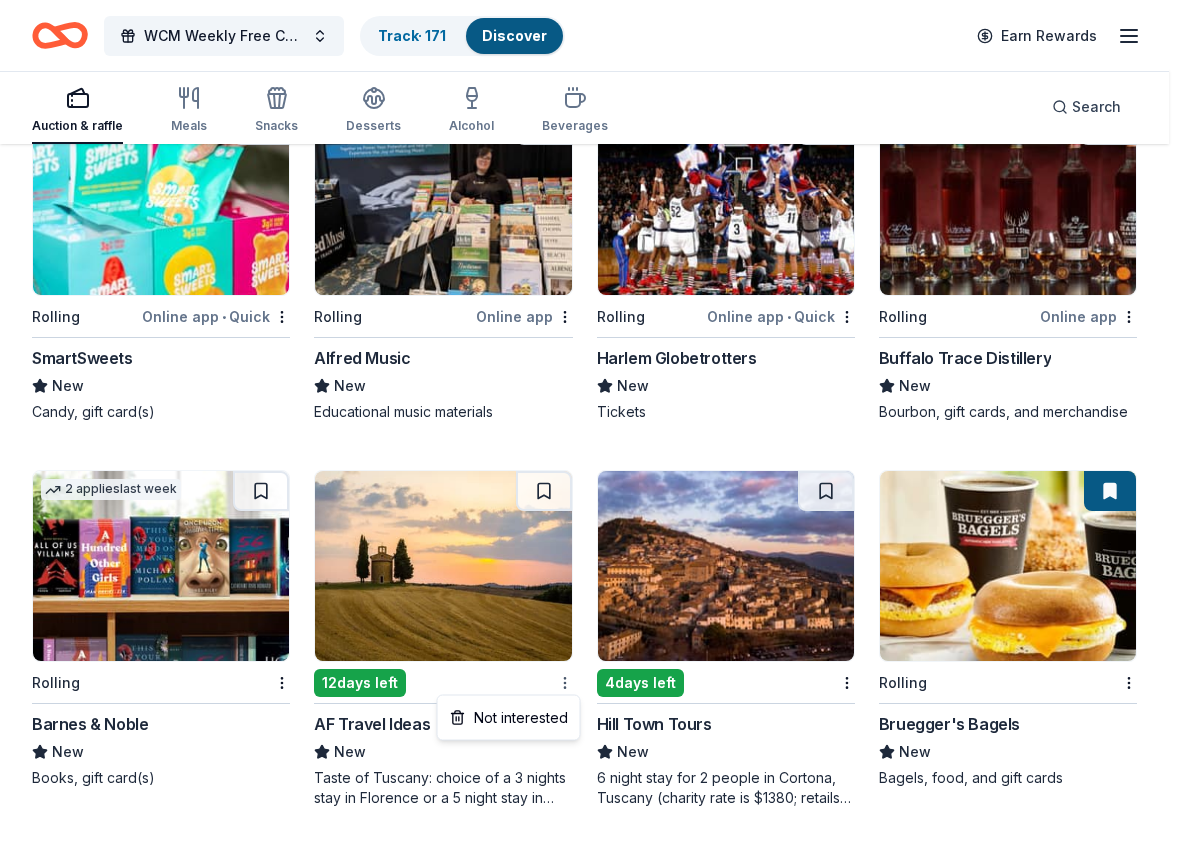 click on "WCM Weekly Free Community Bingo Jacksonville Florida Track  · 171 Discover Earn Rewards Auction & raffle Meals Snacks Desserts Alcohol Beverages Search 16 results  in  Jacksonville, FL Application deadlines 2  this month 23  passed Rolling Online app • Quick Innisfree Hotels New Gift certificate(s) Rolling Online app Fluke New Tools Local Rolling Online app Four Seasons Resort (Orlando) New Gift certificates, accommodation packages 1   apply  last week Rolling Carvel New Ice cream products, gift card(s), merchandise  4   applies  last week Rolling Online app • Quick Pentel New Stationery product(s) Local Rolling Online app Seminole Hard Rock Hotel & Casino Hollywood New Gift certificates, accommodation packages 1   apply  last week Rolling Online app Trek  New Bike(s), cycling equipment product(s), cycling apparel product(s) Rolling Online app Guardian Angel Device New Safety lights, safety devices 7   applies  last week Rolling Online app • Quick SmartSweets New Candy, gift card(s) Rolling Online app" at bounding box center [592, -612] 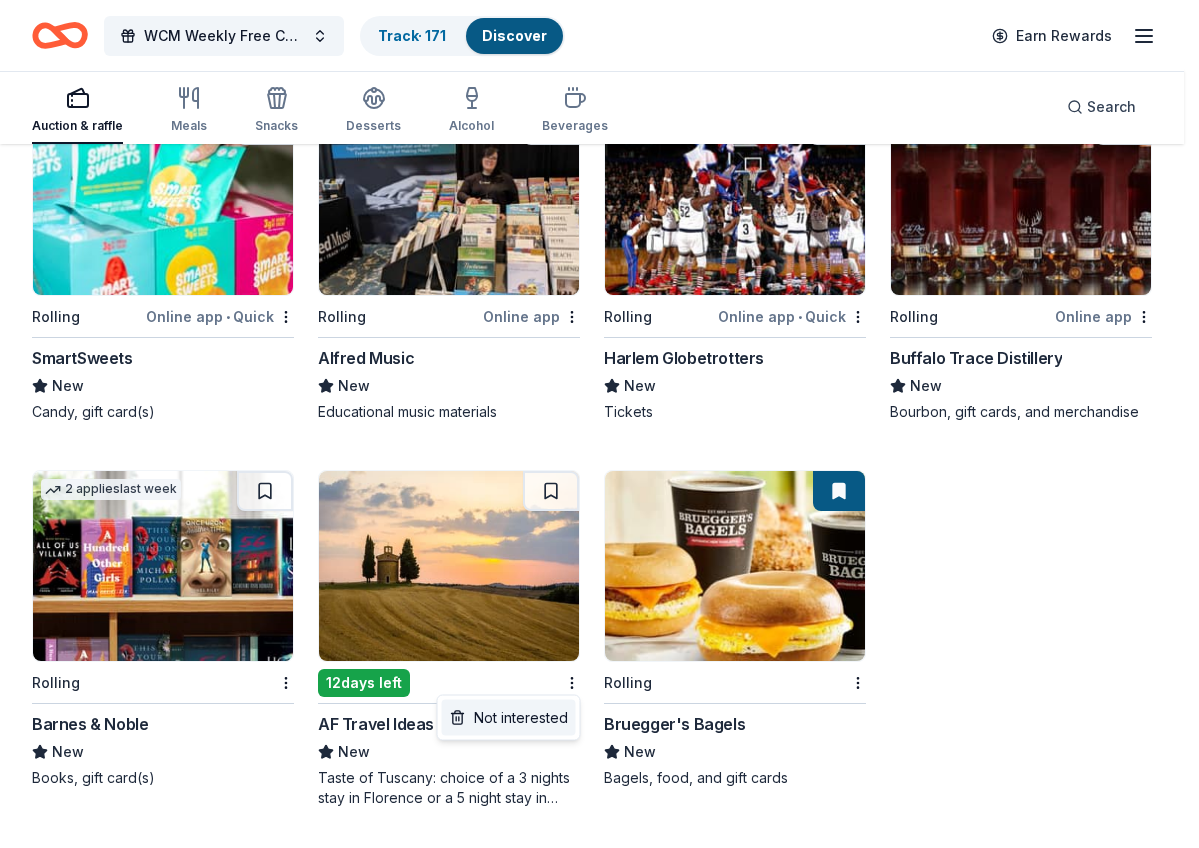click on "Not interested" at bounding box center (509, 718) 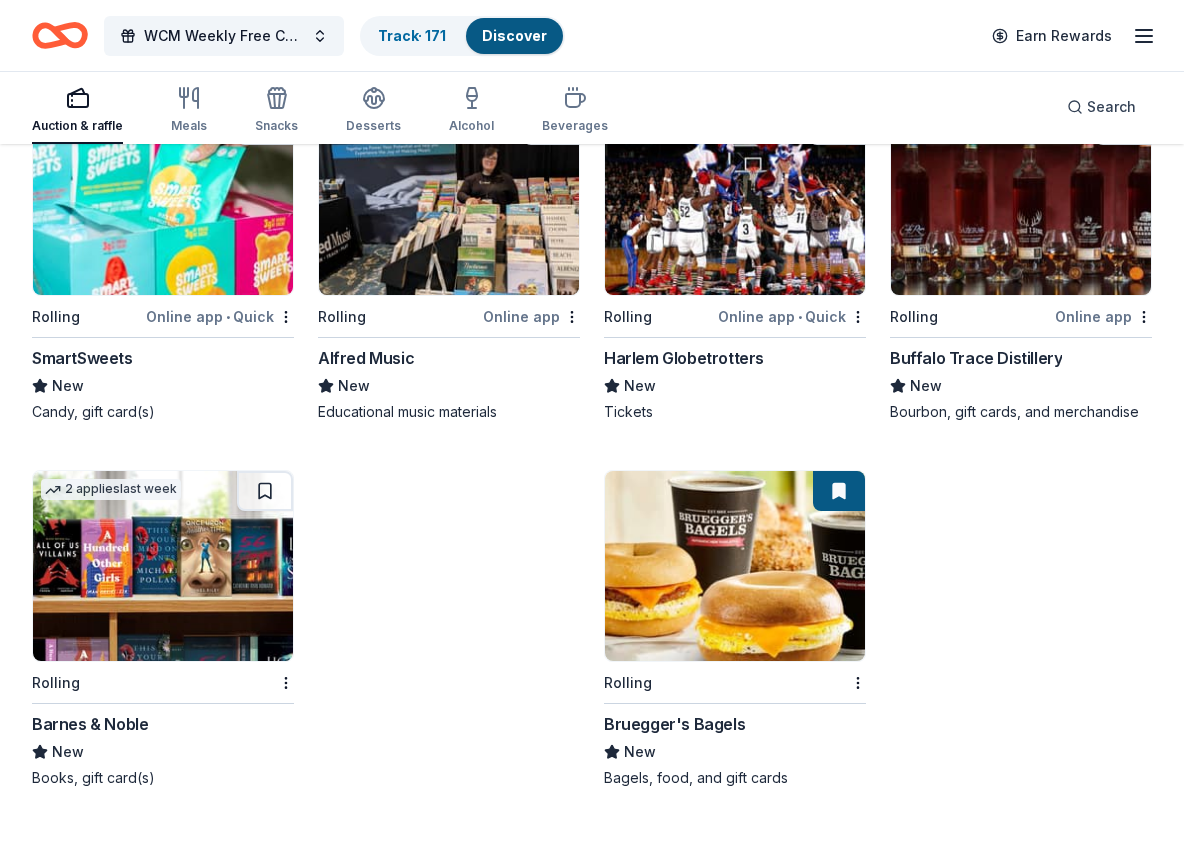 click on "Barnes & Noble" at bounding box center [90, 724] 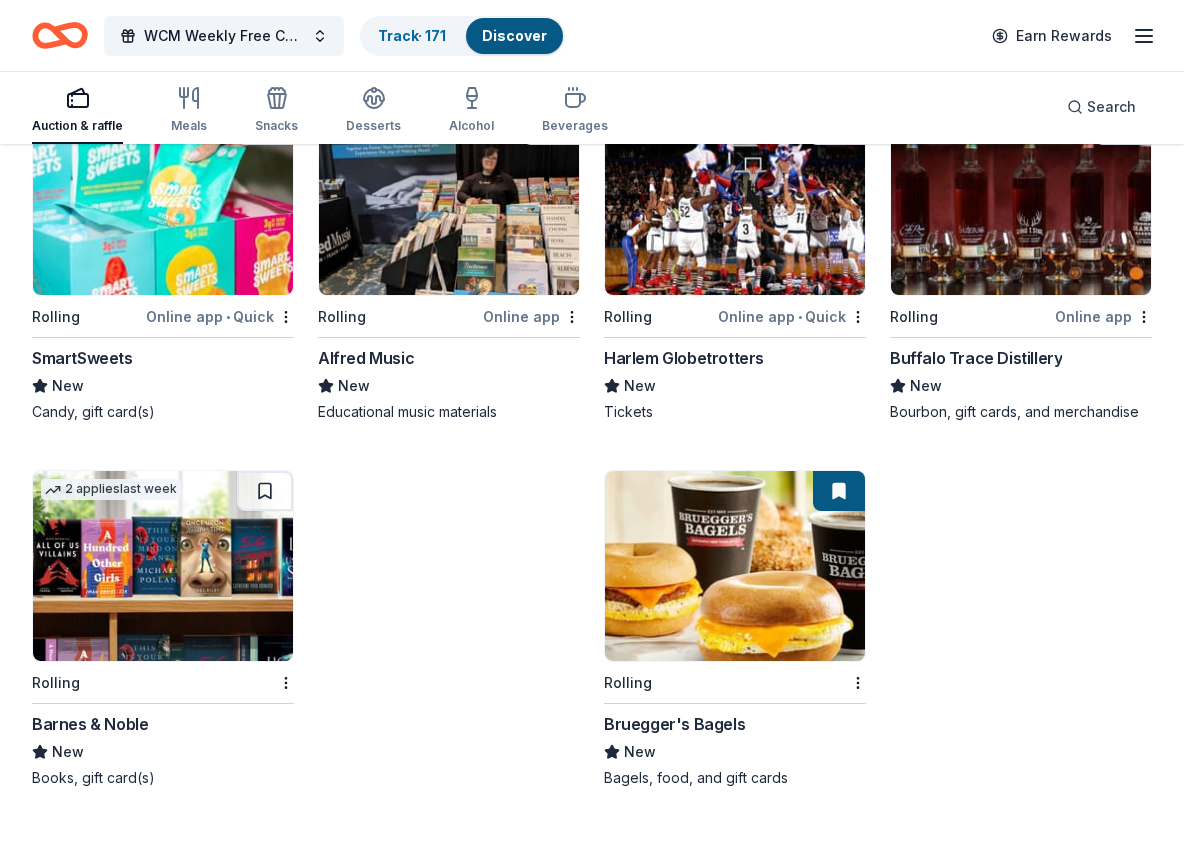 scroll, scrollTop: 1016, scrollLeft: 0, axis: vertical 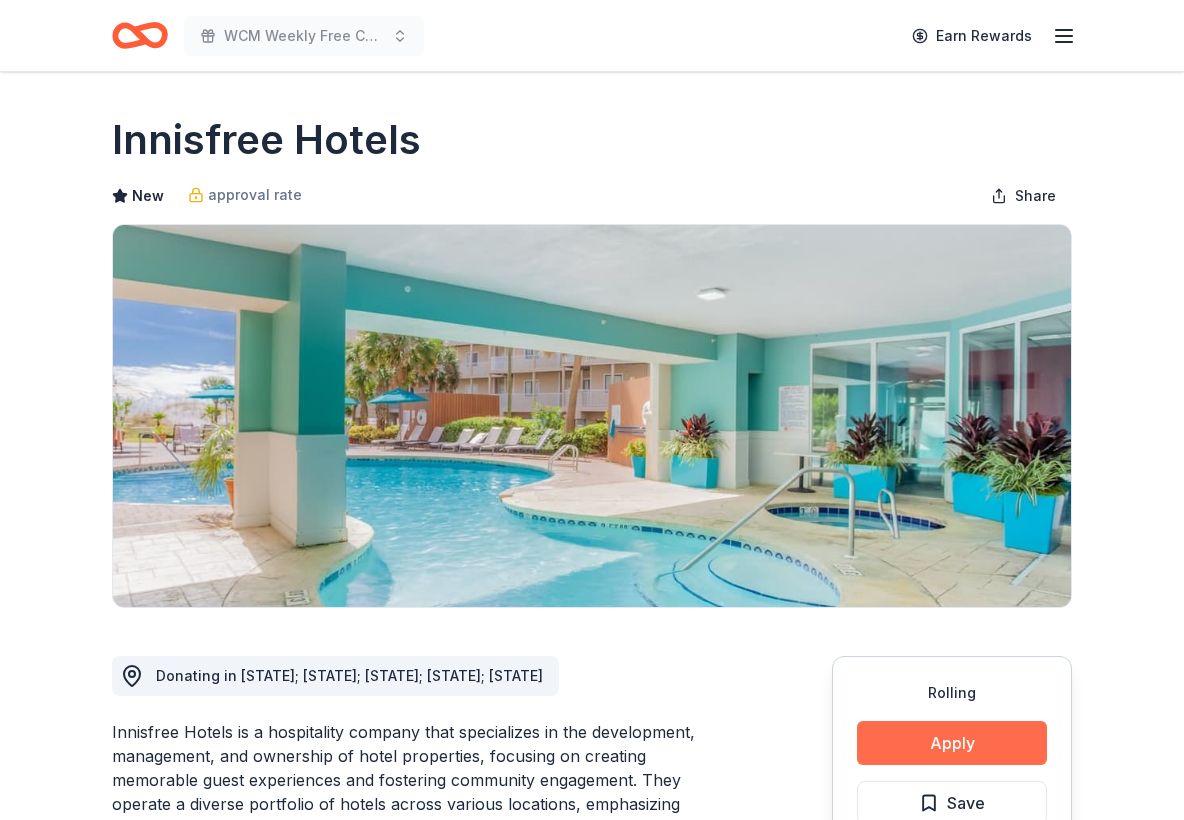 click on "Apply" at bounding box center (952, 743) 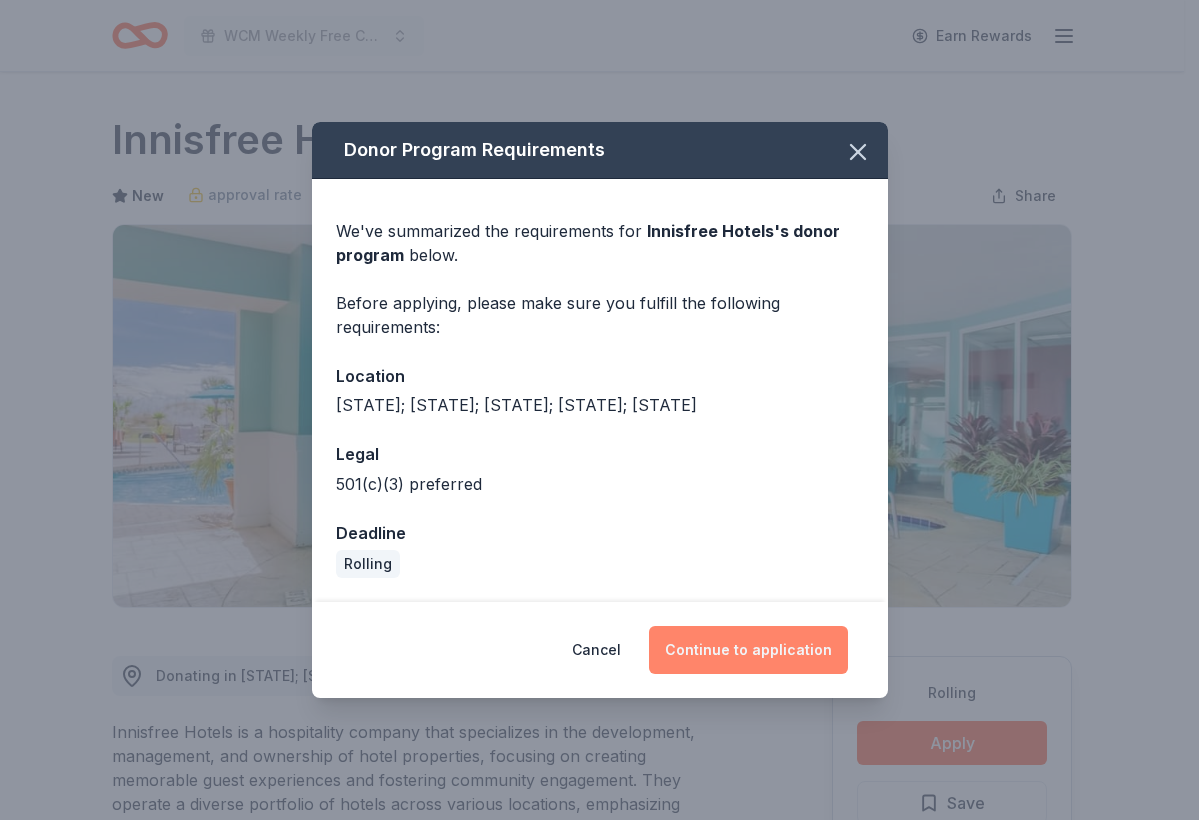 click on "Continue to application" at bounding box center (748, 650) 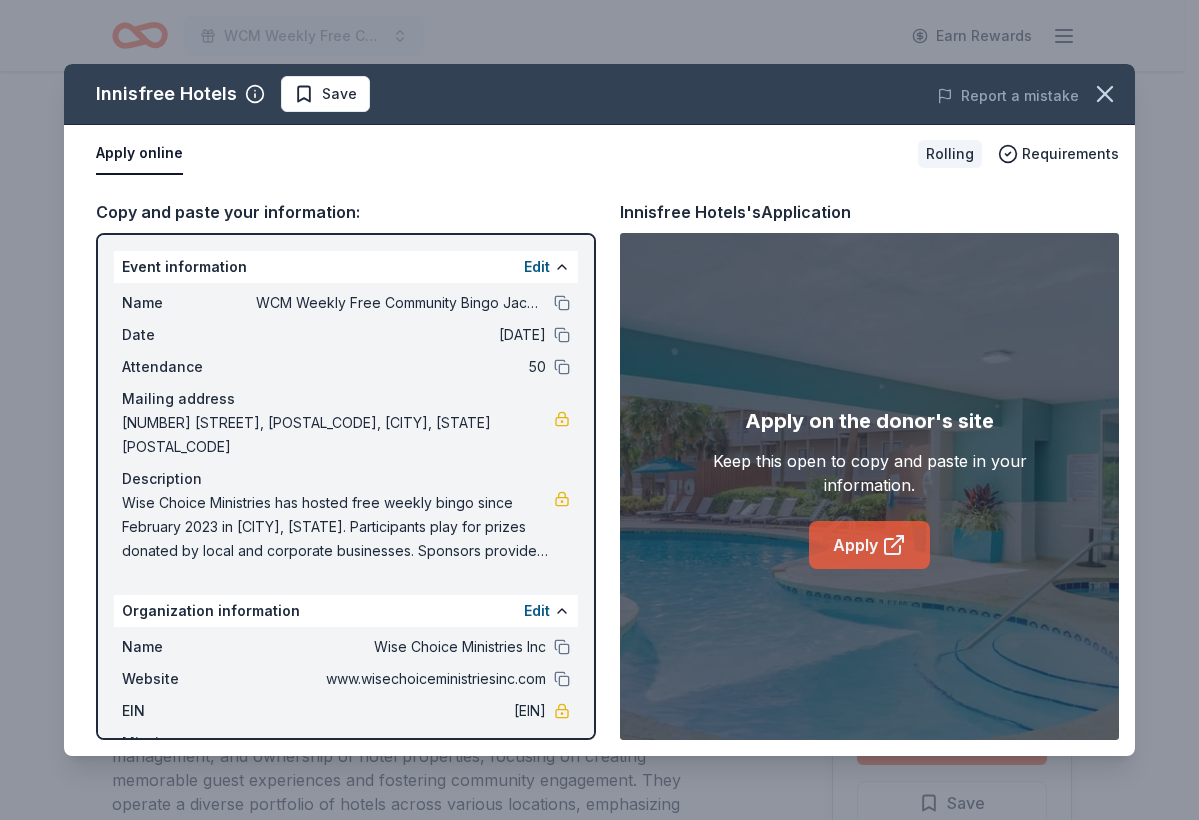 click on "Apply" at bounding box center [869, 545] 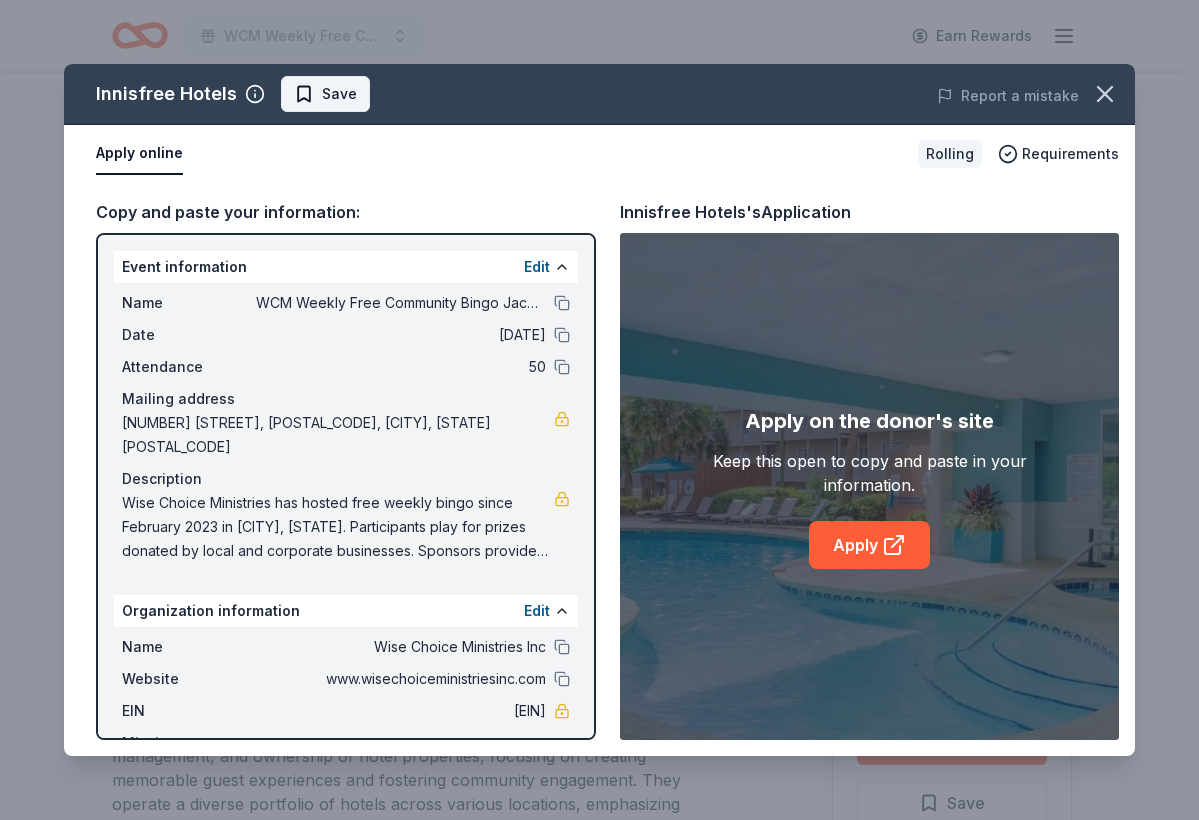 click on "Save" at bounding box center [339, 94] 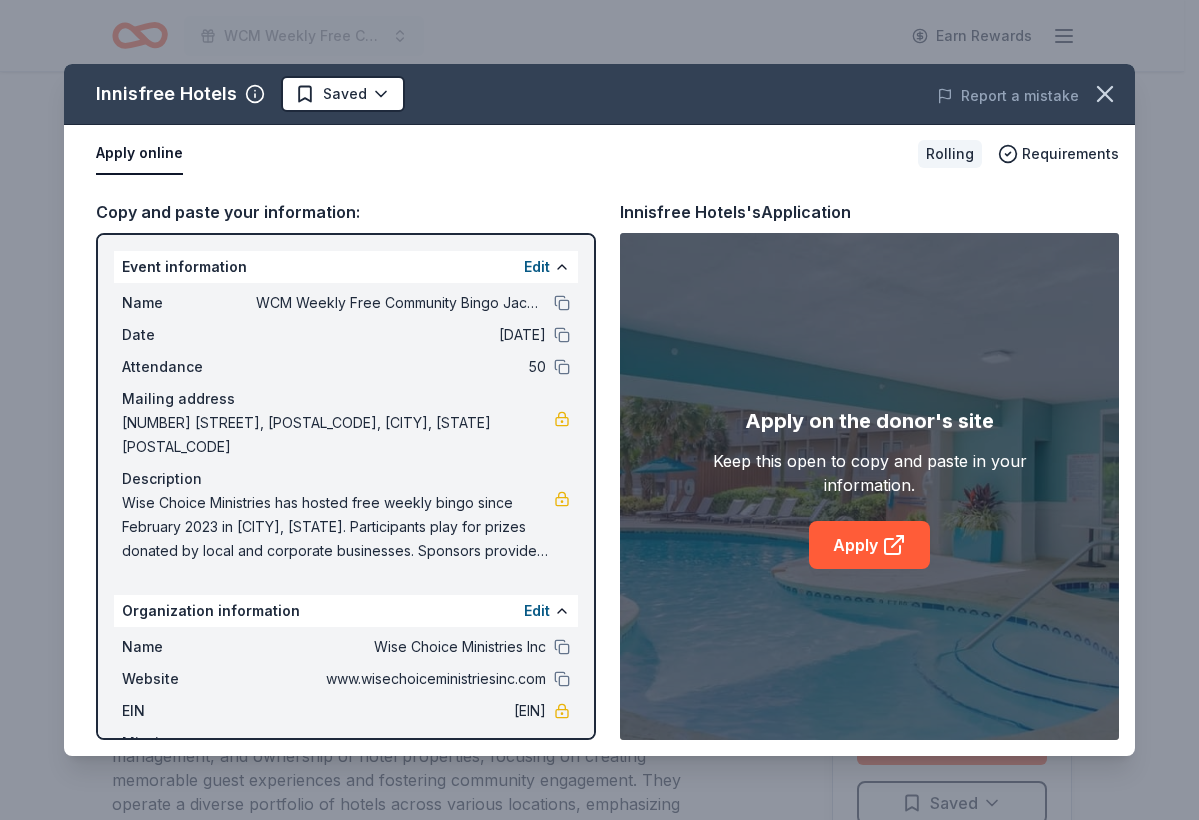 click on "WCM Weekly Free Community Bingo Jacksonville Florida Earn Rewards Rolling Share Innisfree Hotels New approval rate Share Donating in AL; FL; GA; LA; SC Innisfree Hotels is a hospitality company that specializes in the development, management, and ownership of hotel properties, focusing on creating memorable guest experiences and fostering community engagement. They operate a diverse portfolio of hotels across various locations, emphasizing sustainable practices and innovative service. What they donate Gift certificate(s) Meals Auction & raffle Donation is small & easy to send to guests Who they donate to  Preferred 501(c)(3) preferred approval rate 20 % approved 30 % declined 50 % no response Upgrade to Pro to view approval rates and average donation values Rolling Apply Saved ⚡️ Quick application Updated  7 days  ago Report a mistake New Be the first to review this company! Leave a review Similar donors 2   applies  last week Rolling Online app Chuy's Tex-Mex 5.0 Food, gift card(s) 6   applies  last week" at bounding box center (599, 410) 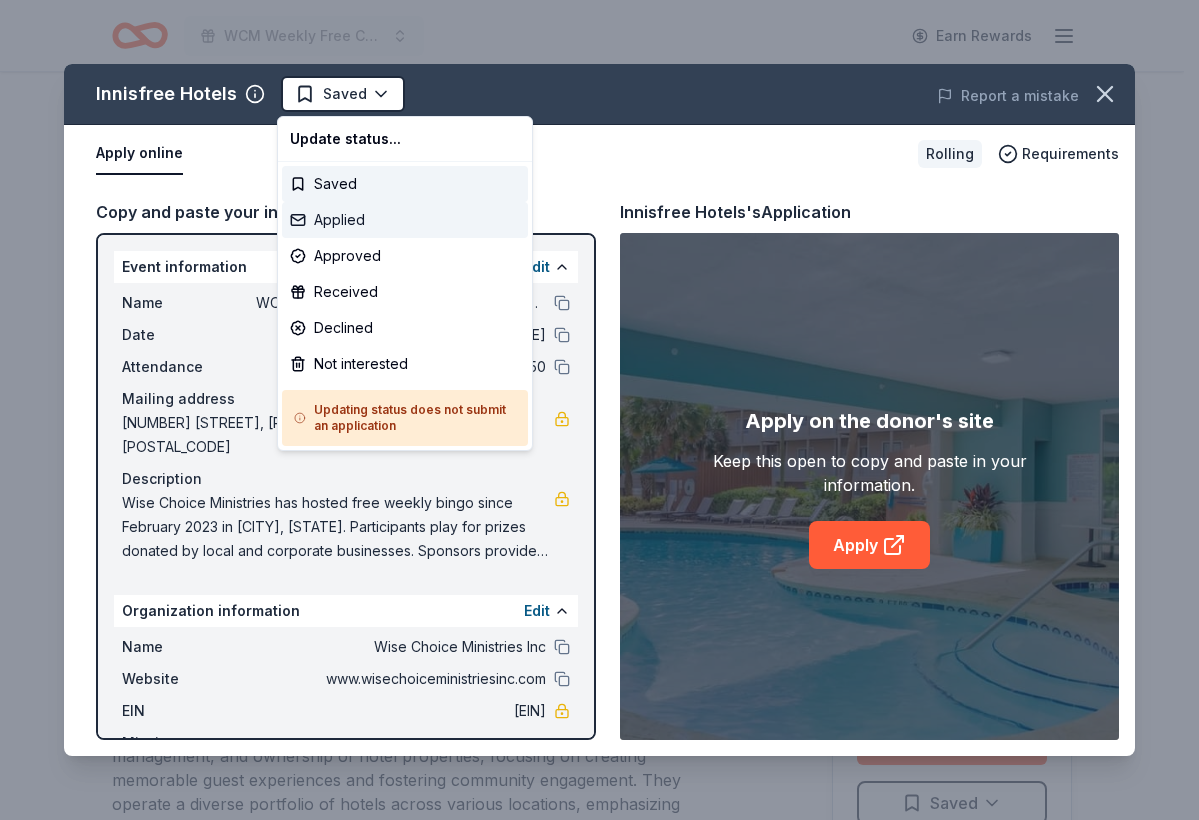 click on "Applied" at bounding box center [405, 220] 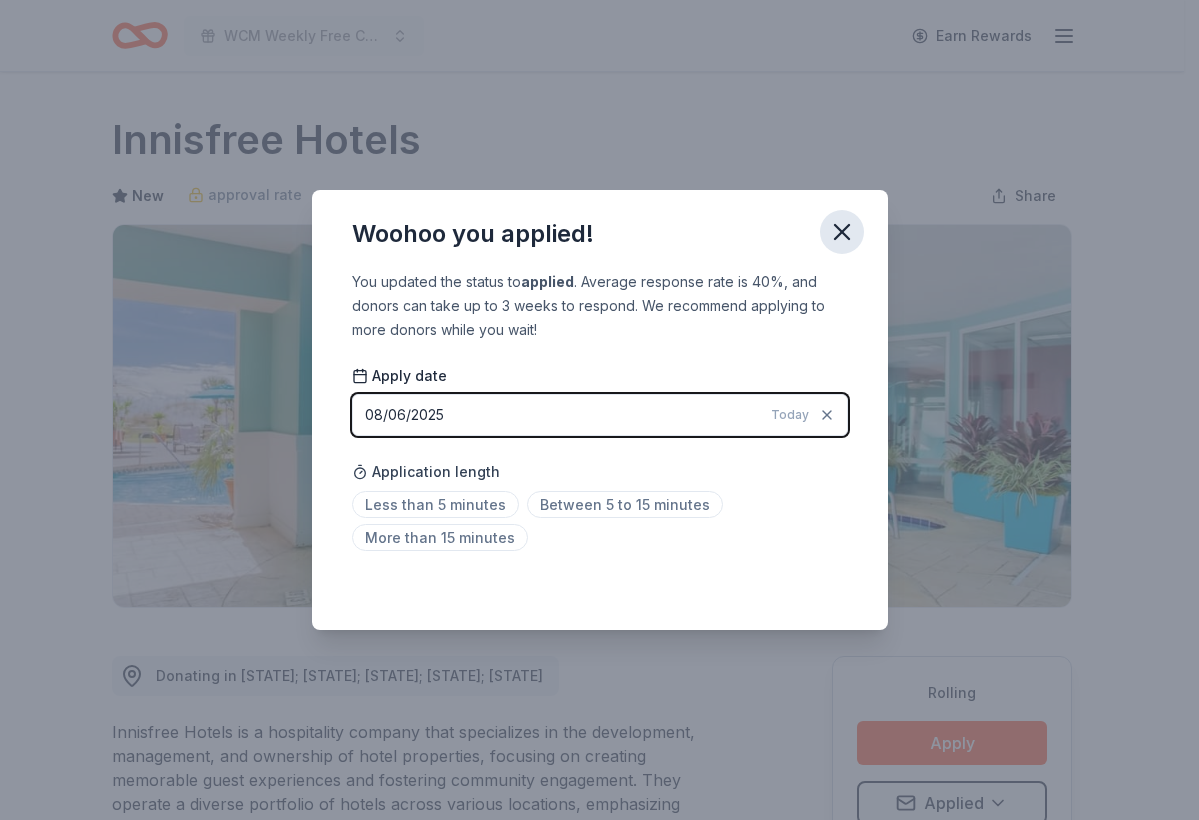 click 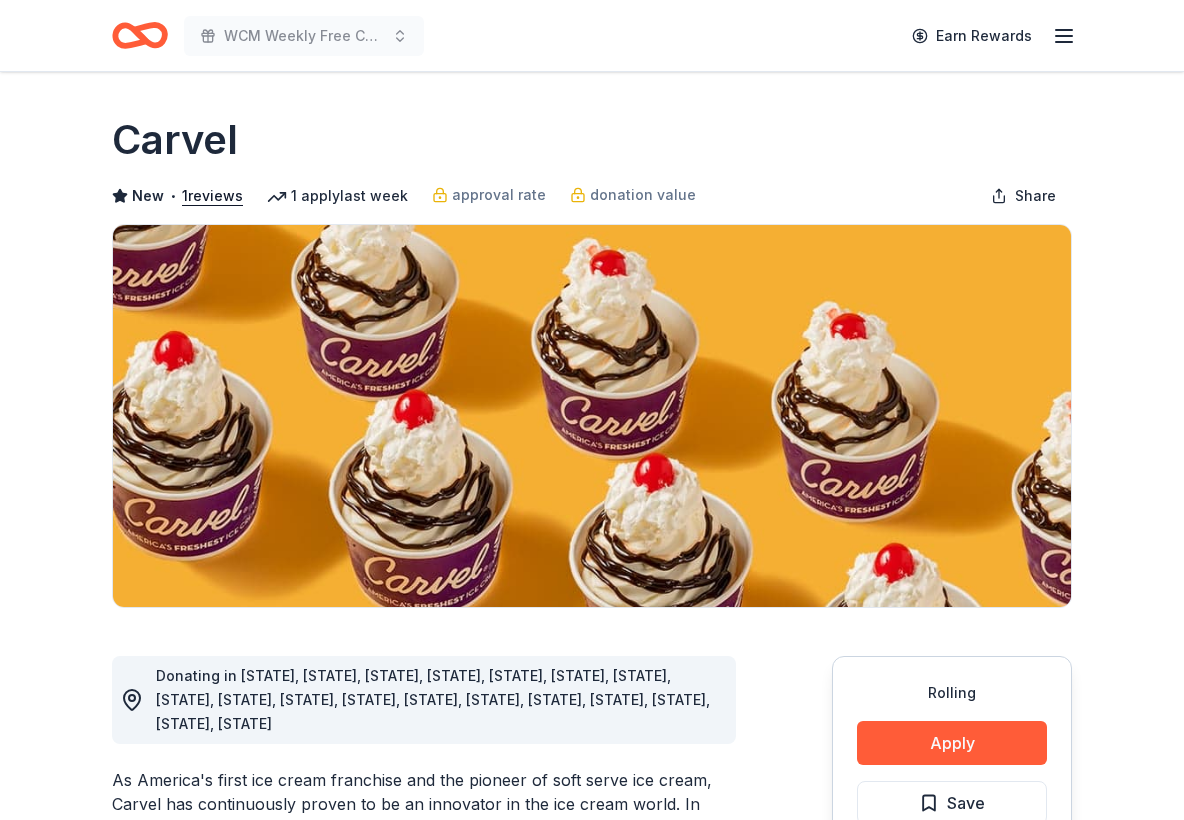 scroll, scrollTop: 0, scrollLeft: 0, axis: both 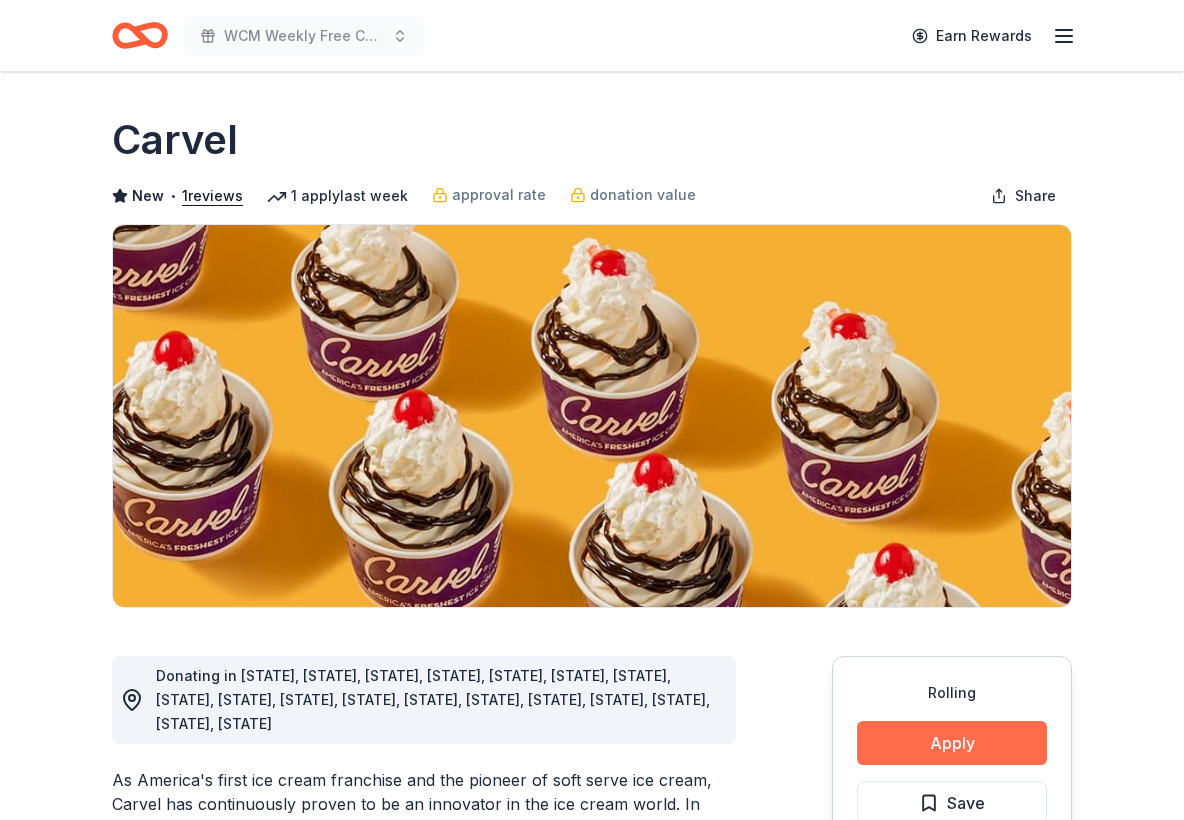 click on "Apply" at bounding box center (952, 743) 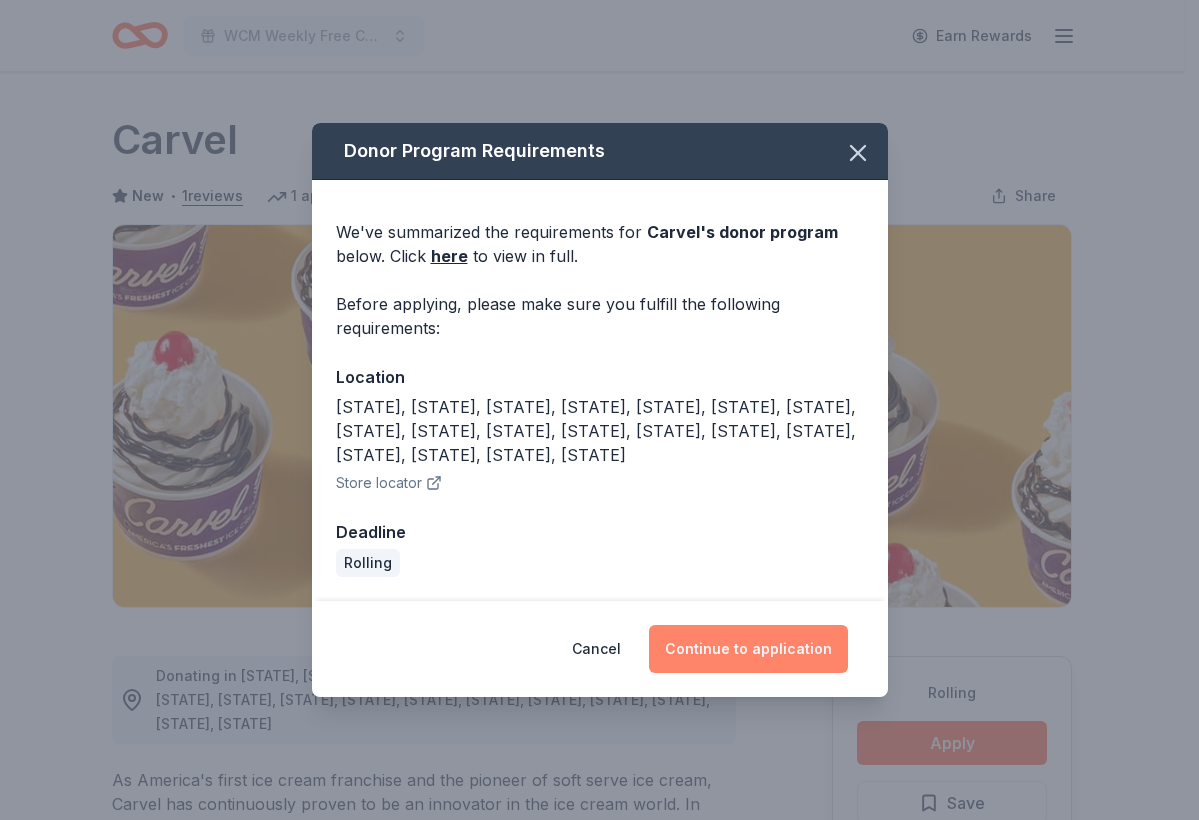 click on "Continue to application" at bounding box center (748, 649) 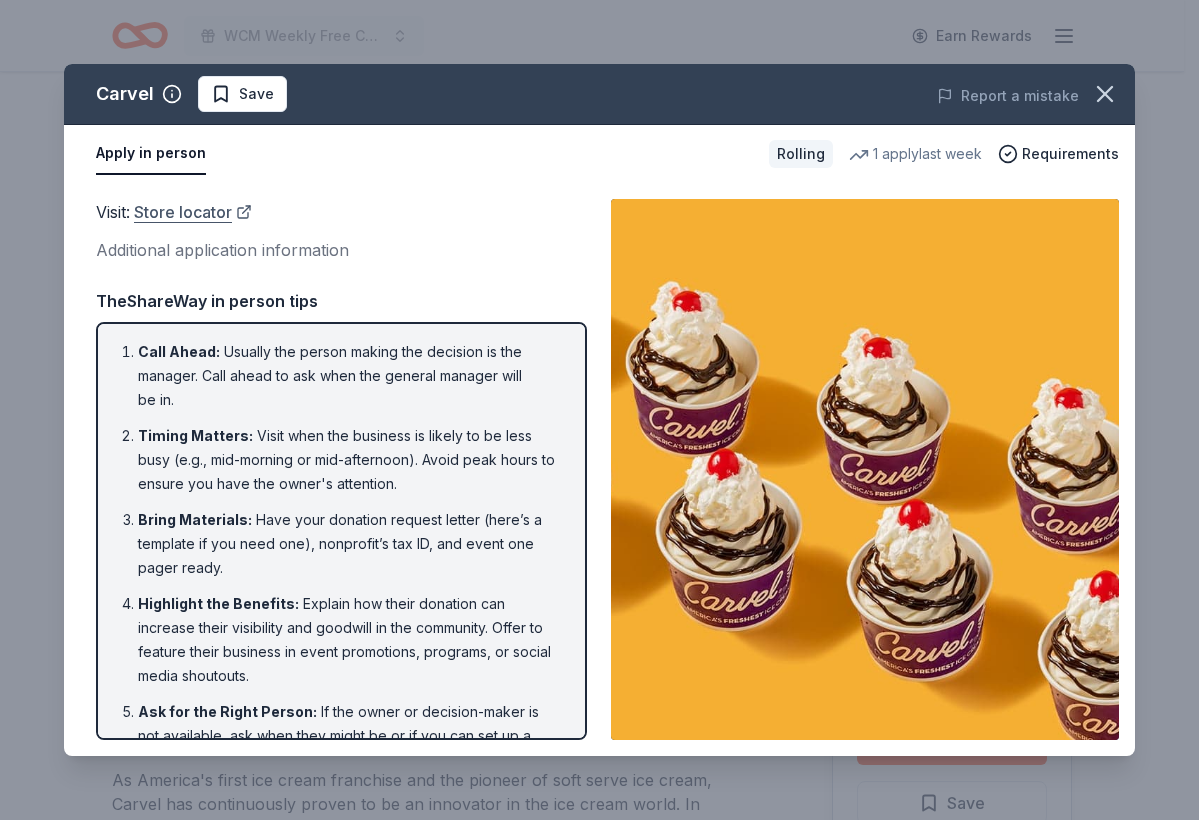 click on "Store locator" at bounding box center [193, 212] 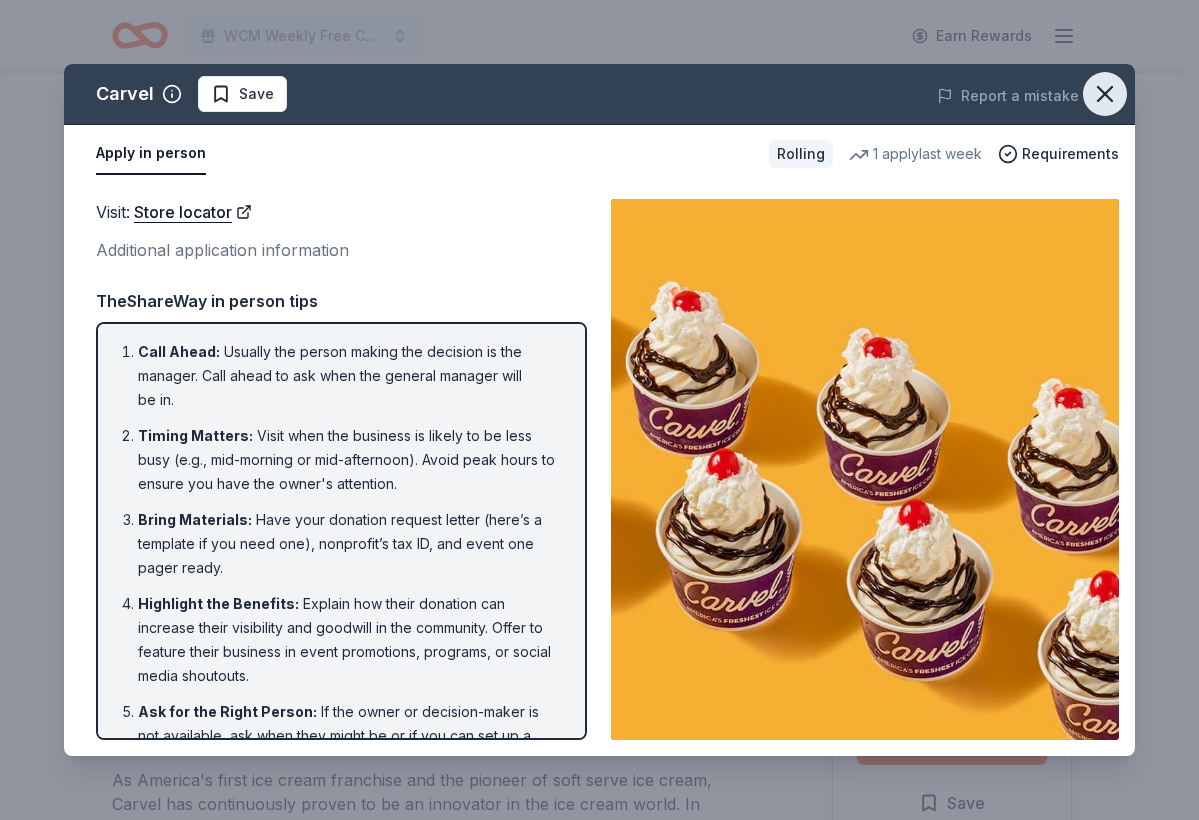 click at bounding box center (1105, 94) 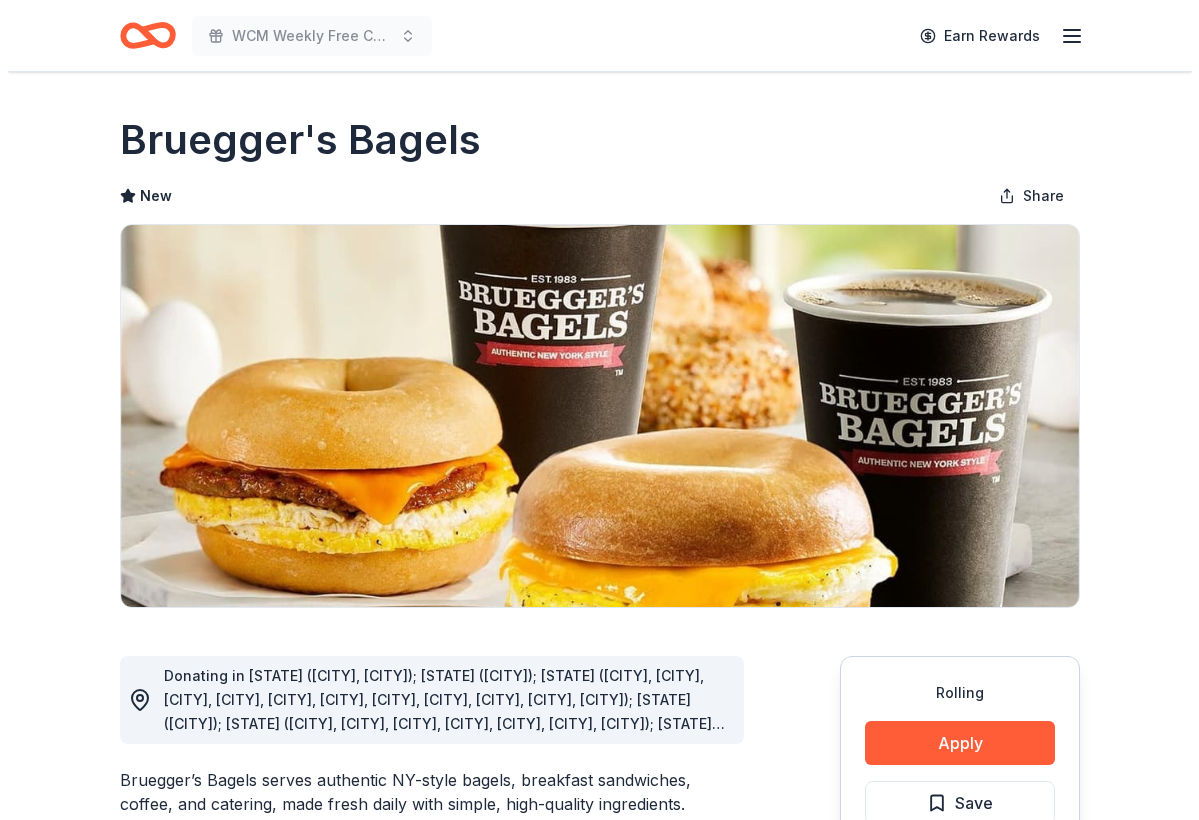 scroll, scrollTop: 0, scrollLeft: 0, axis: both 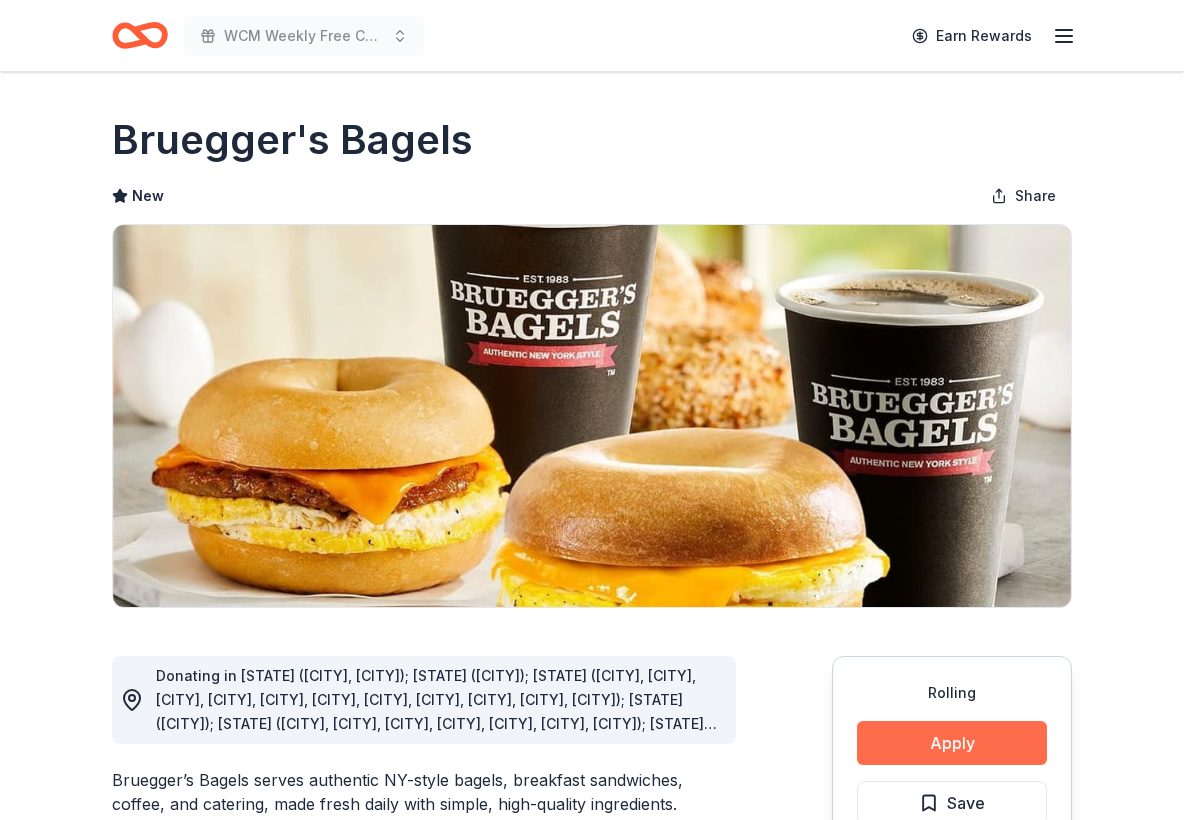 click on "Apply" at bounding box center (952, 743) 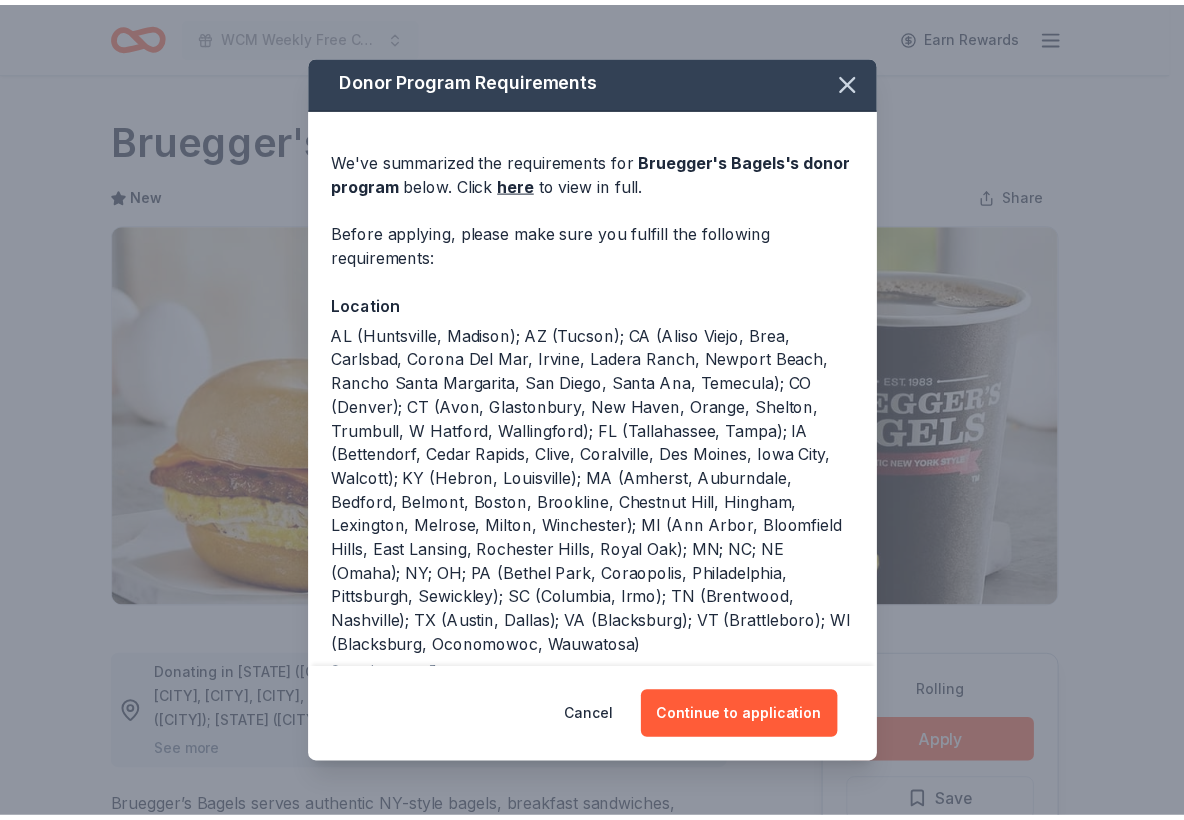 scroll, scrollTop: 8, scrollLeft: 0, axis: vertical 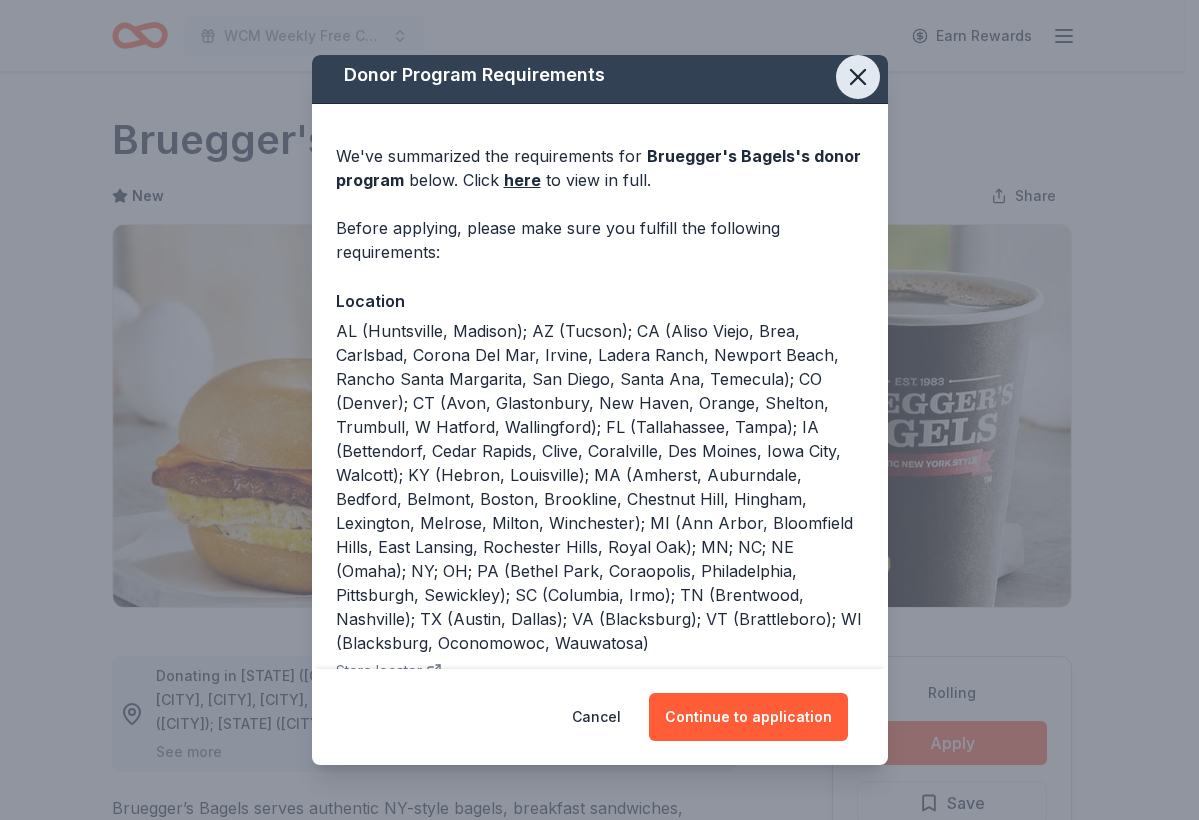 click 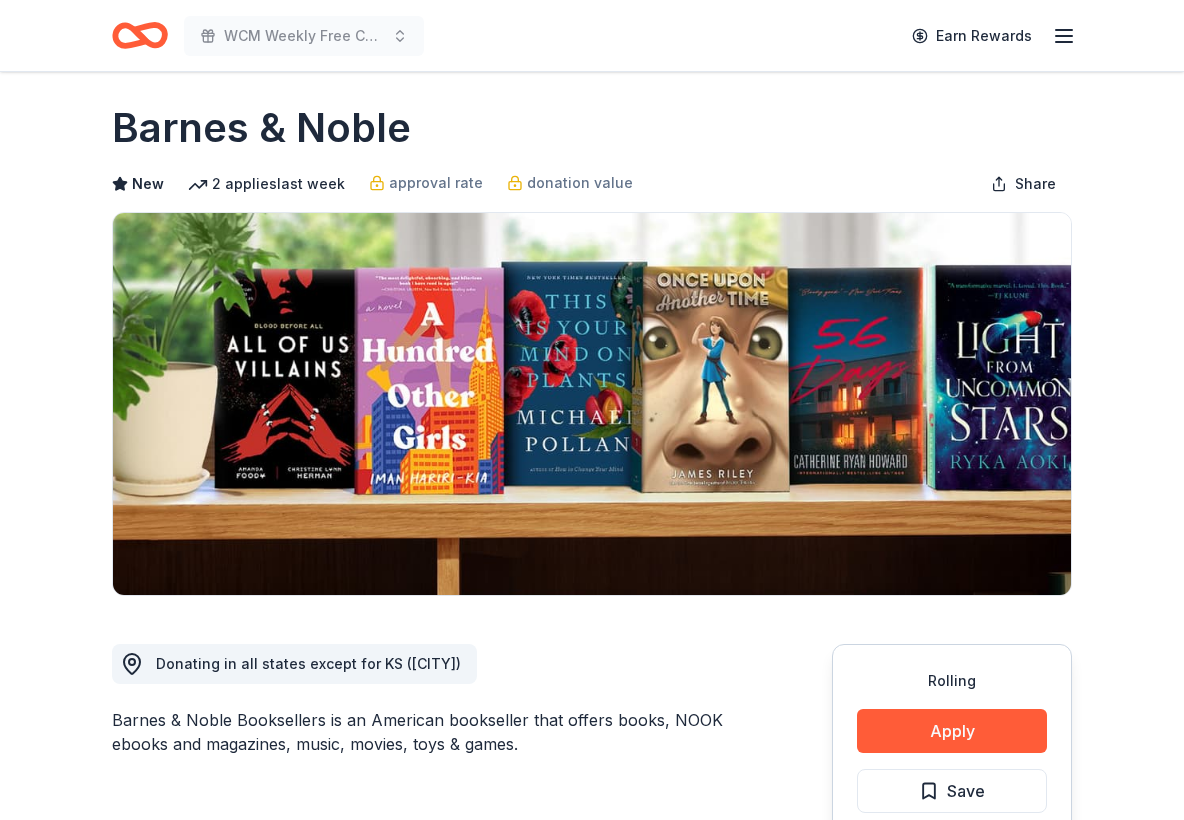 scroll, scrollTop: 16, scrollLeft: 0, axis: vertical 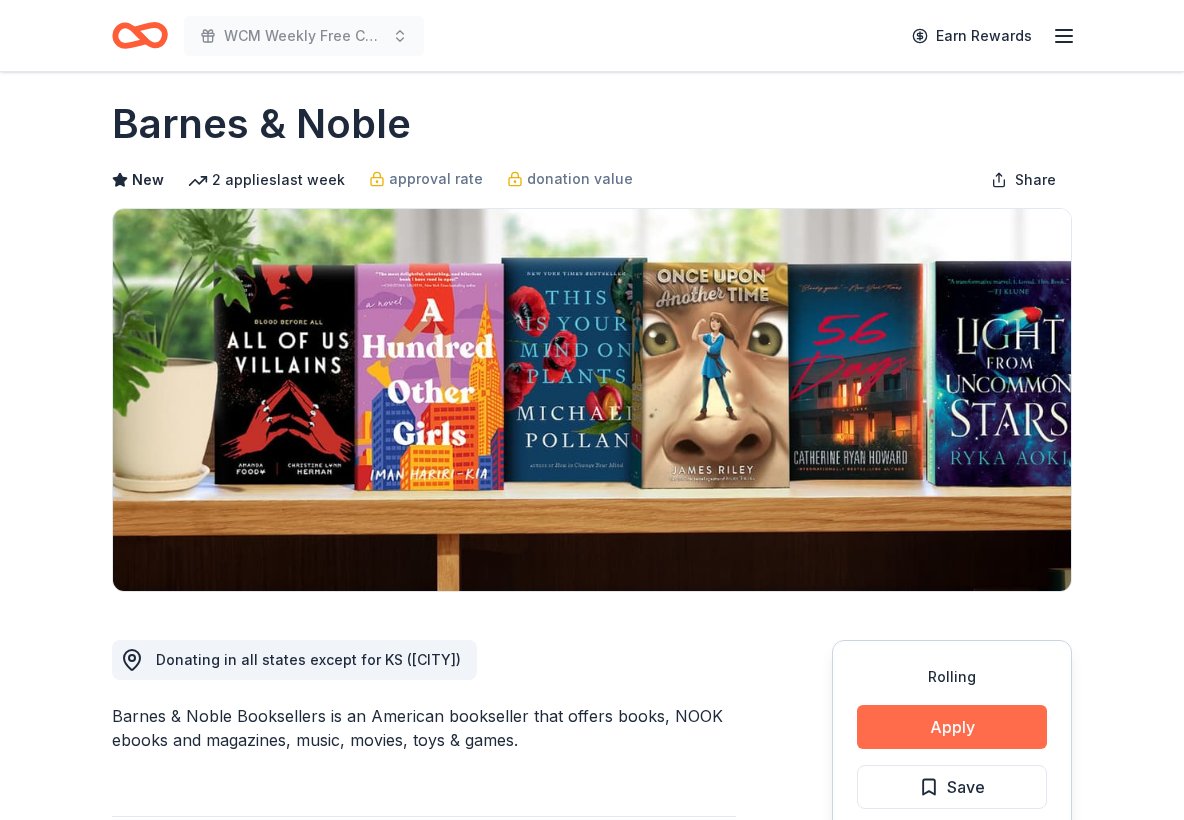 click on "Apply" at bounding box center (952, 727) 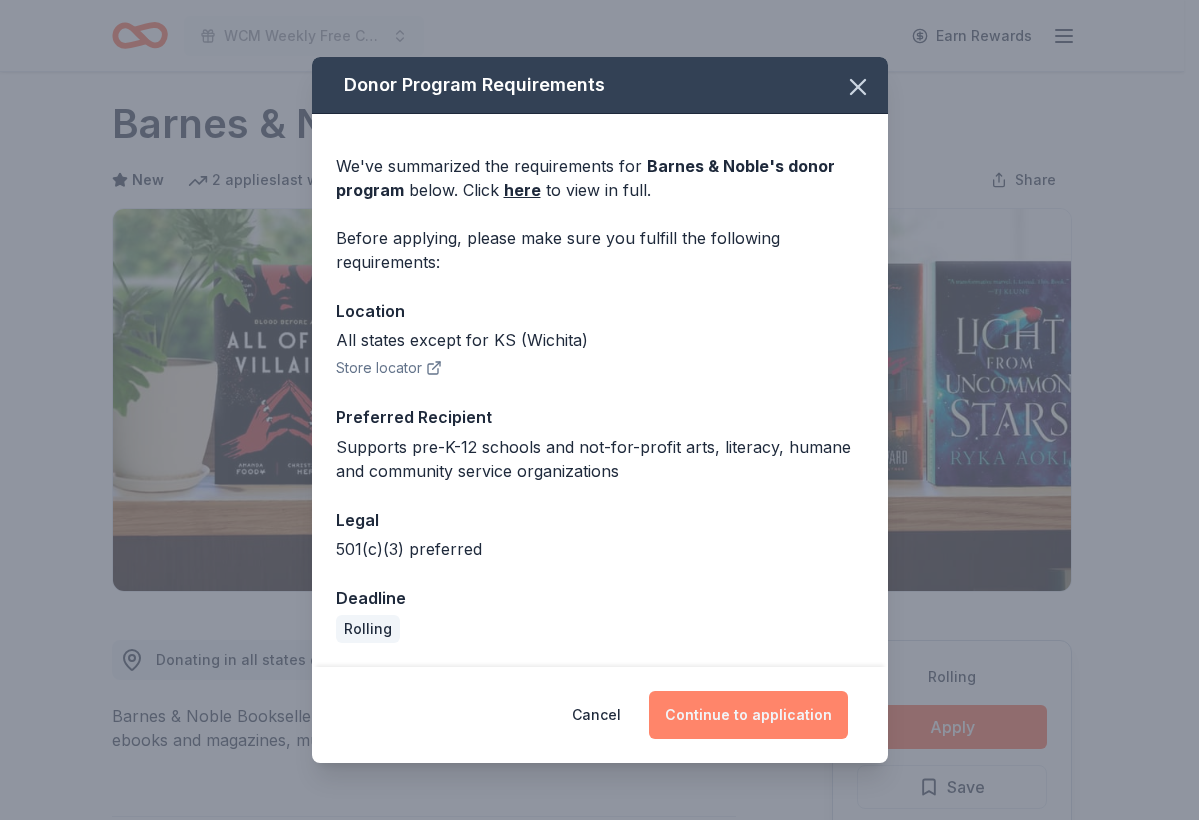 click on "Continue to application" at bounding box center [748, 715] 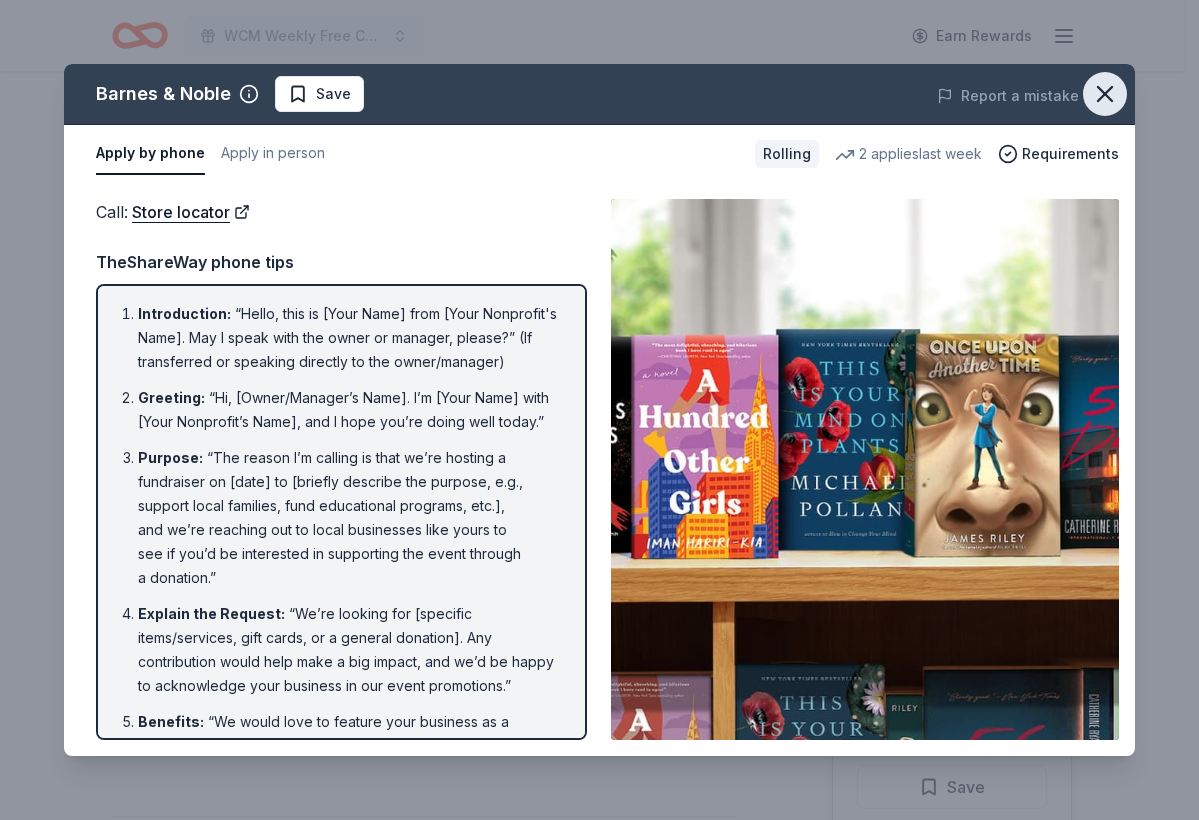 click 